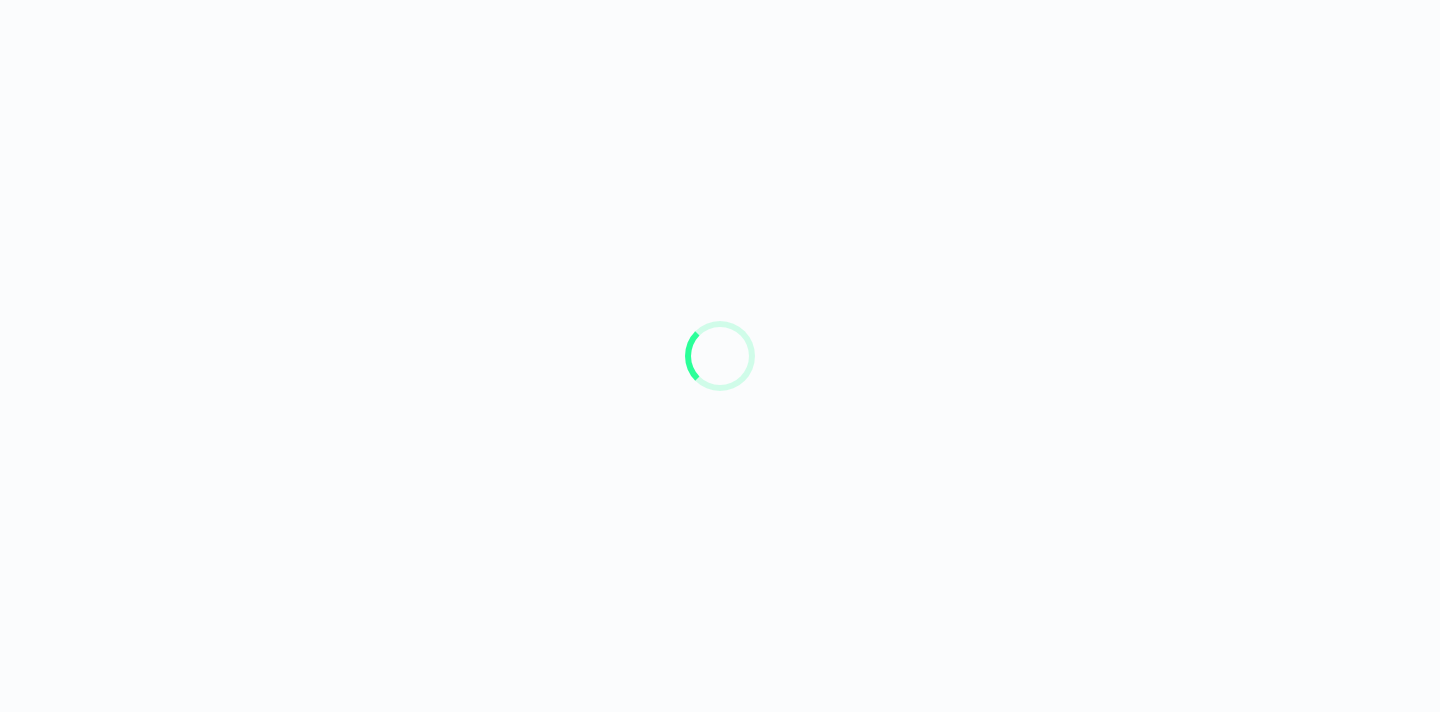 scroll, scrollTop: 0, scrollLeft: 0, axis: both 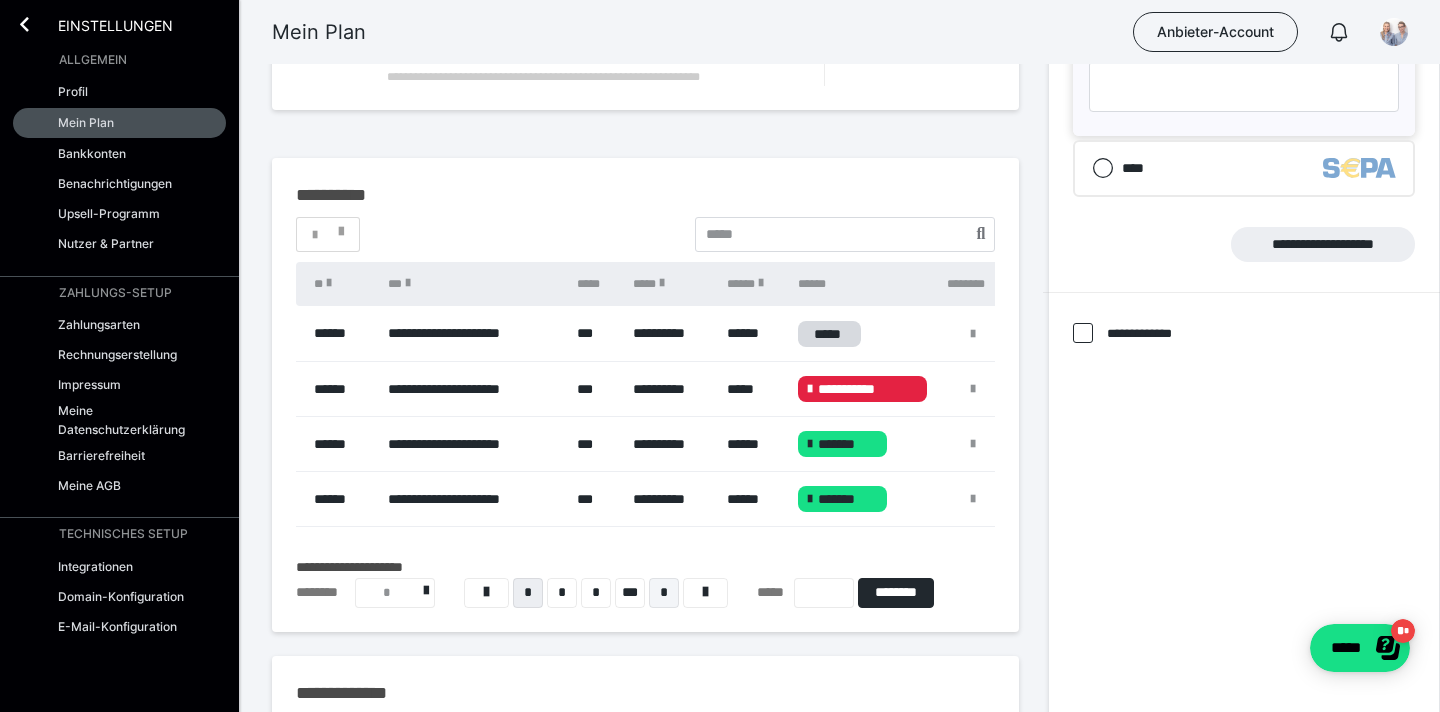 click on "*" at bounding box center [664, 593] 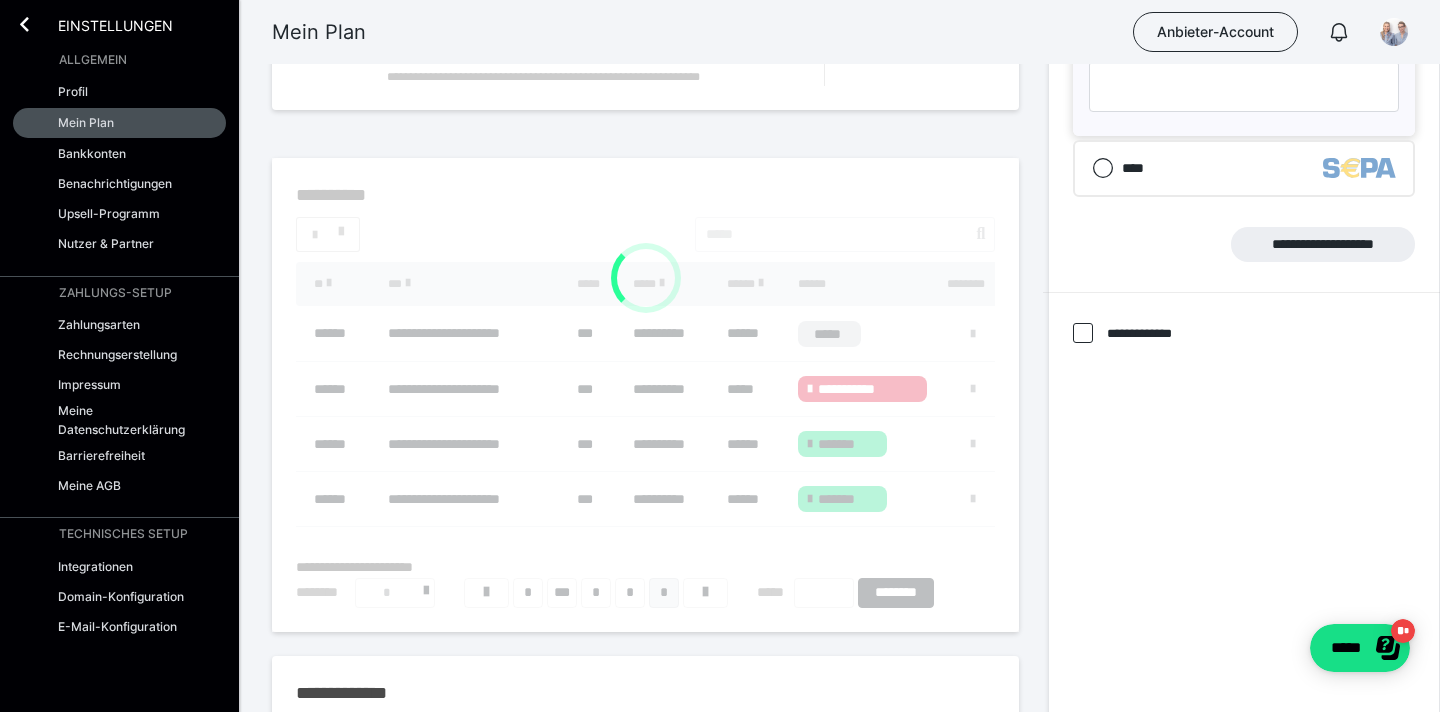 scroll, scrollTop: 250, scrollLeft: 0, axis: vertical 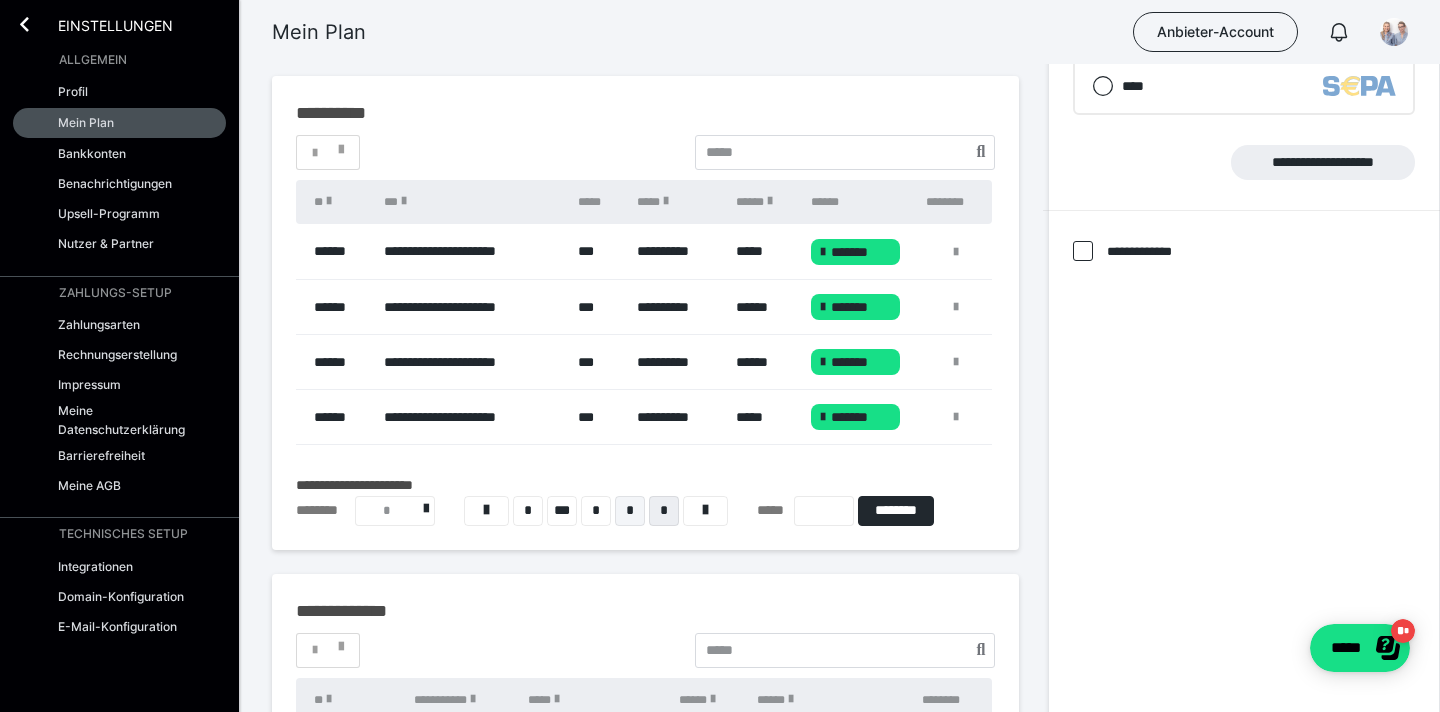 click on "*" at bounding box center [630, 511] 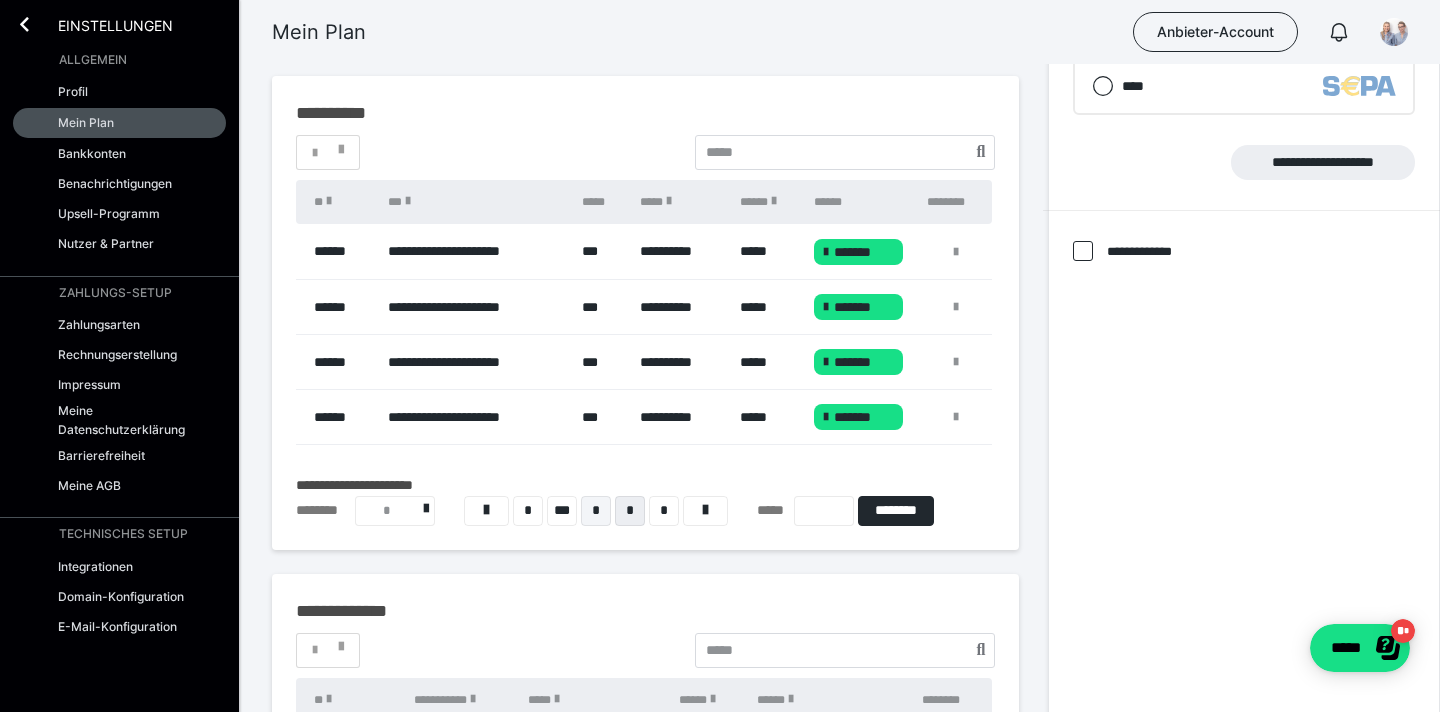 click on "*" at bounding box center (596, 511) 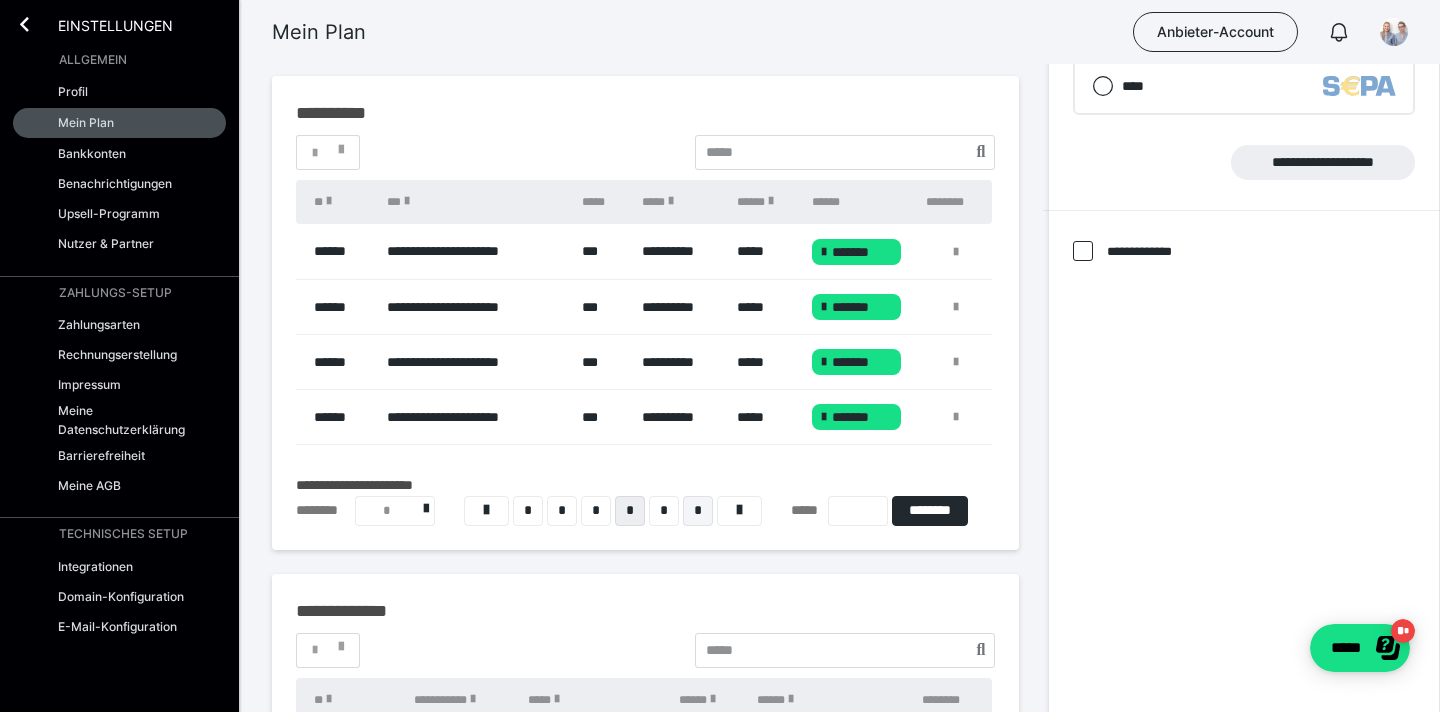 click on "*" at bounding box center (698, 511) 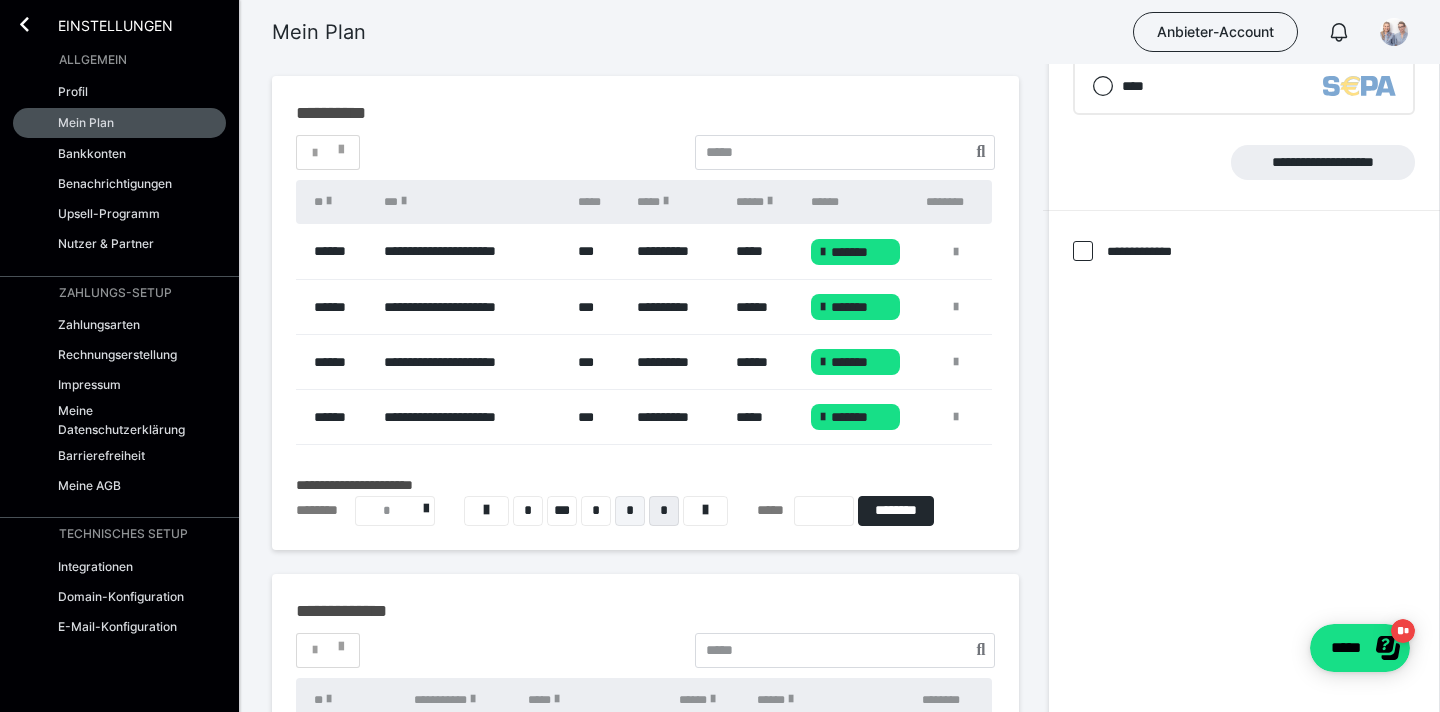 click on "*" at bounding box center [630, 511] 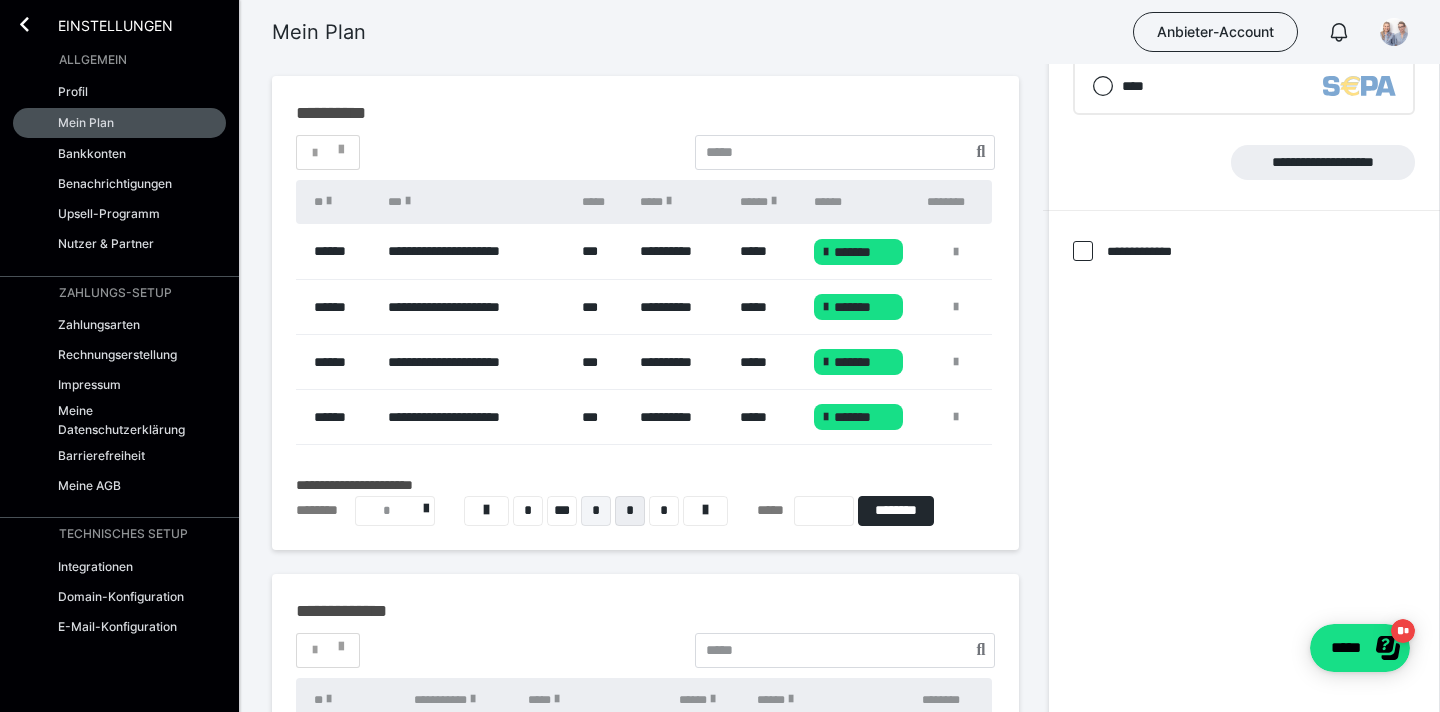 click on "*" at bounding box center [596, 511] 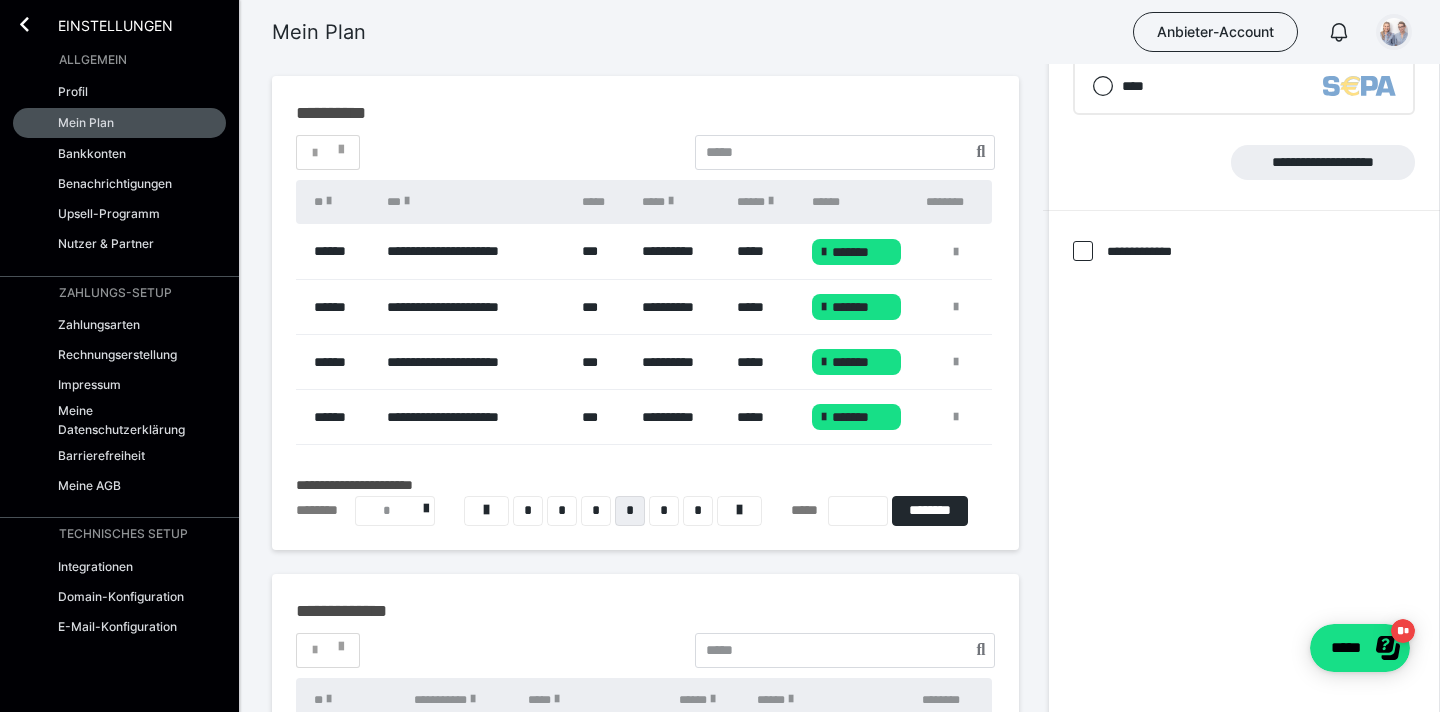 click at bounding box center [1394, 32] 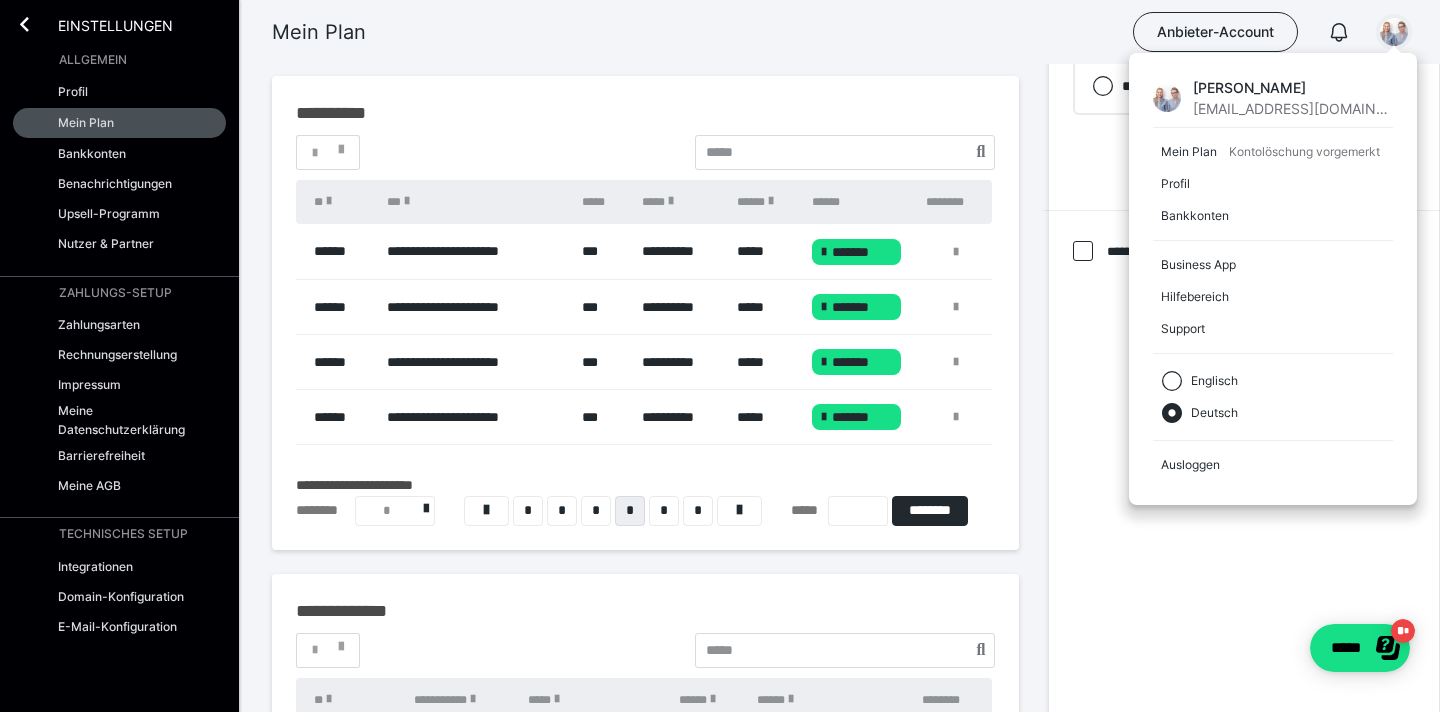 click on "Mein Plan Anbieter-Account Antje Köhn hello@bloom-ac.com Mein Plan Kontolöschung vorgemerkt Profil Bankkonten Business App Hilfebereich Support Englisch Deutsch Ausloggen" at bounding box center (720, 32) 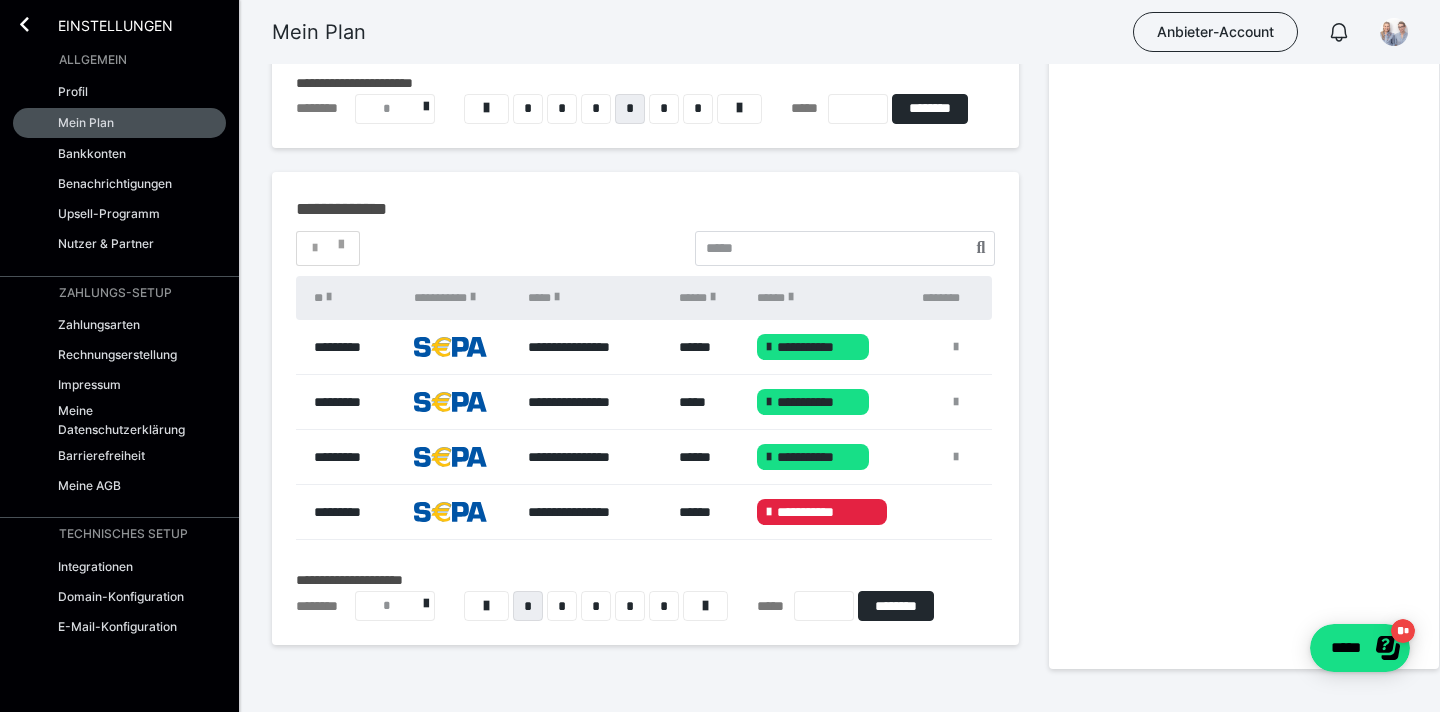 scroll, scrollTop: 666, scrollLeft: 0, axis: vertical 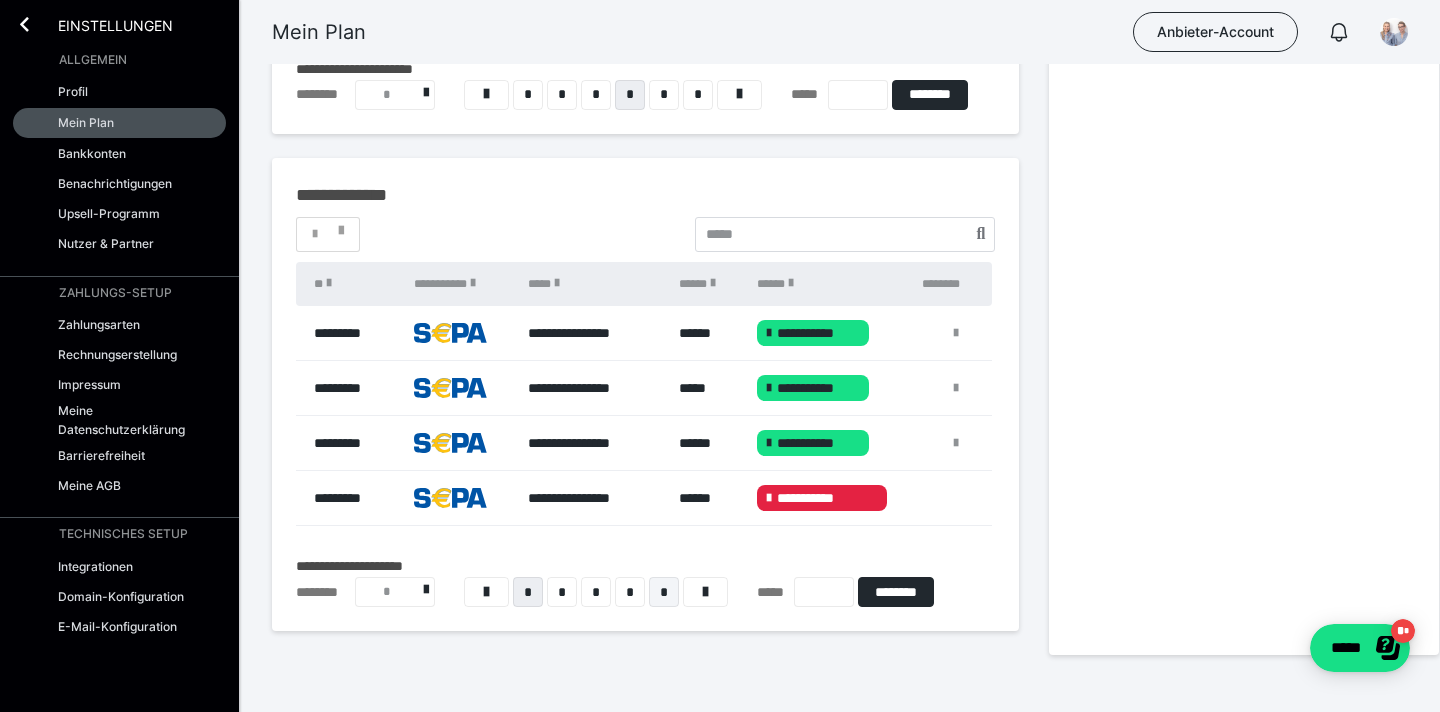 click on "*" at bounding box center [664, 592] 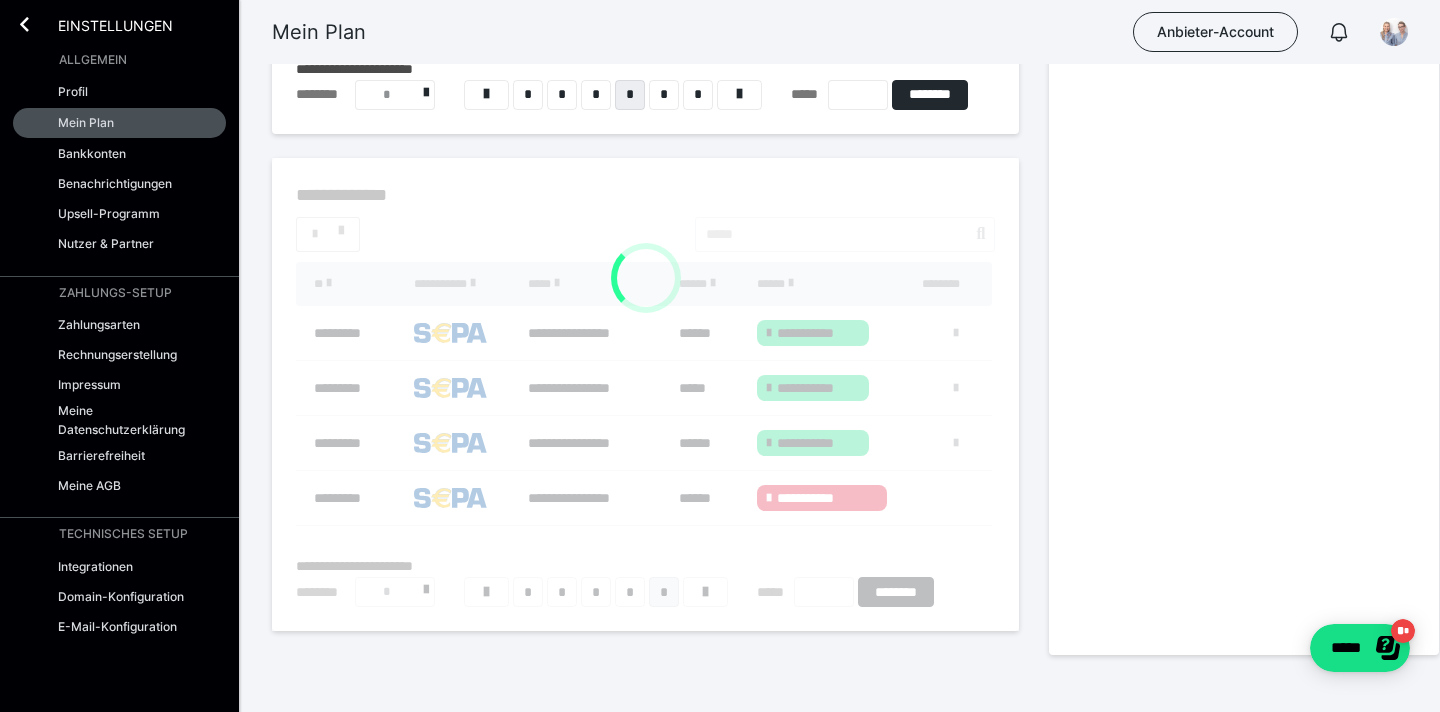 scroll, scrollTop: 599, scrollLeft: 0, axis: vertical 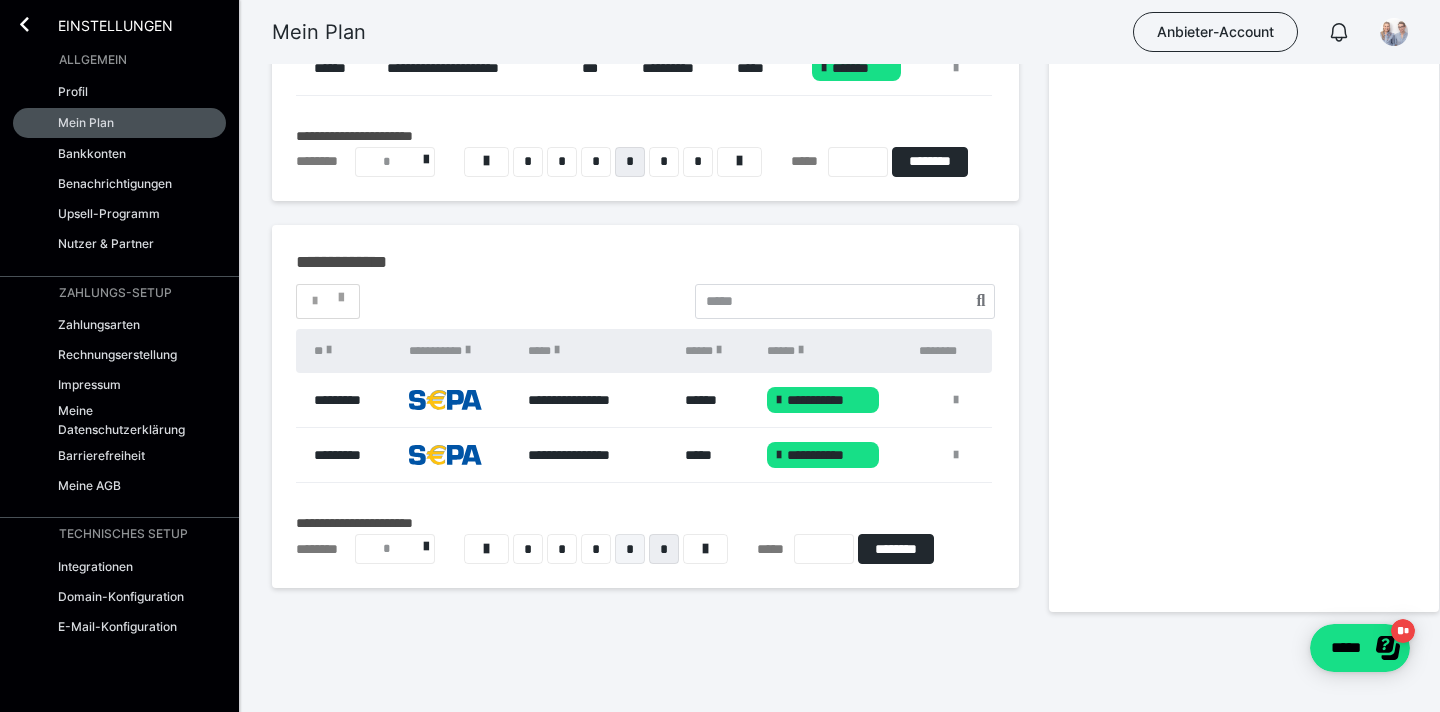 click on "*" at bounding box center [630, 549] 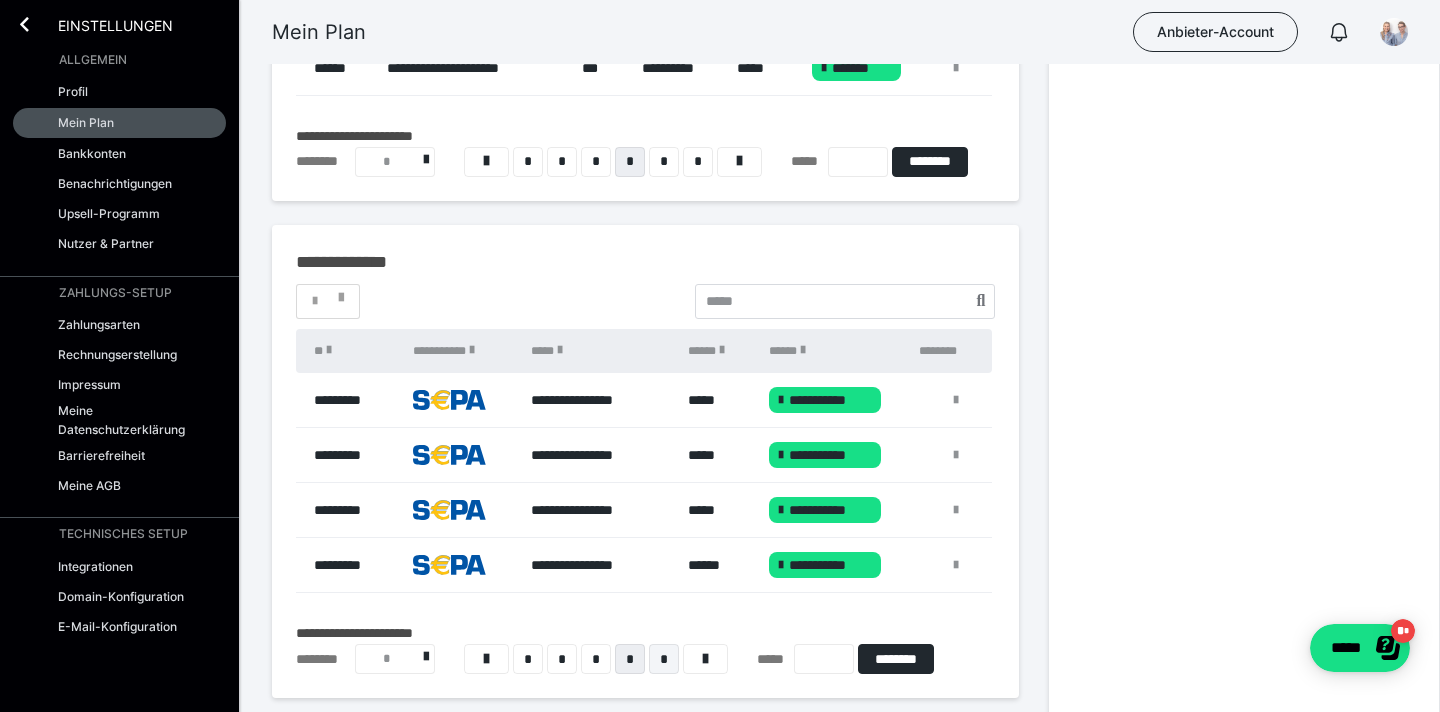 click on "*" at bounding box center [664, 659] 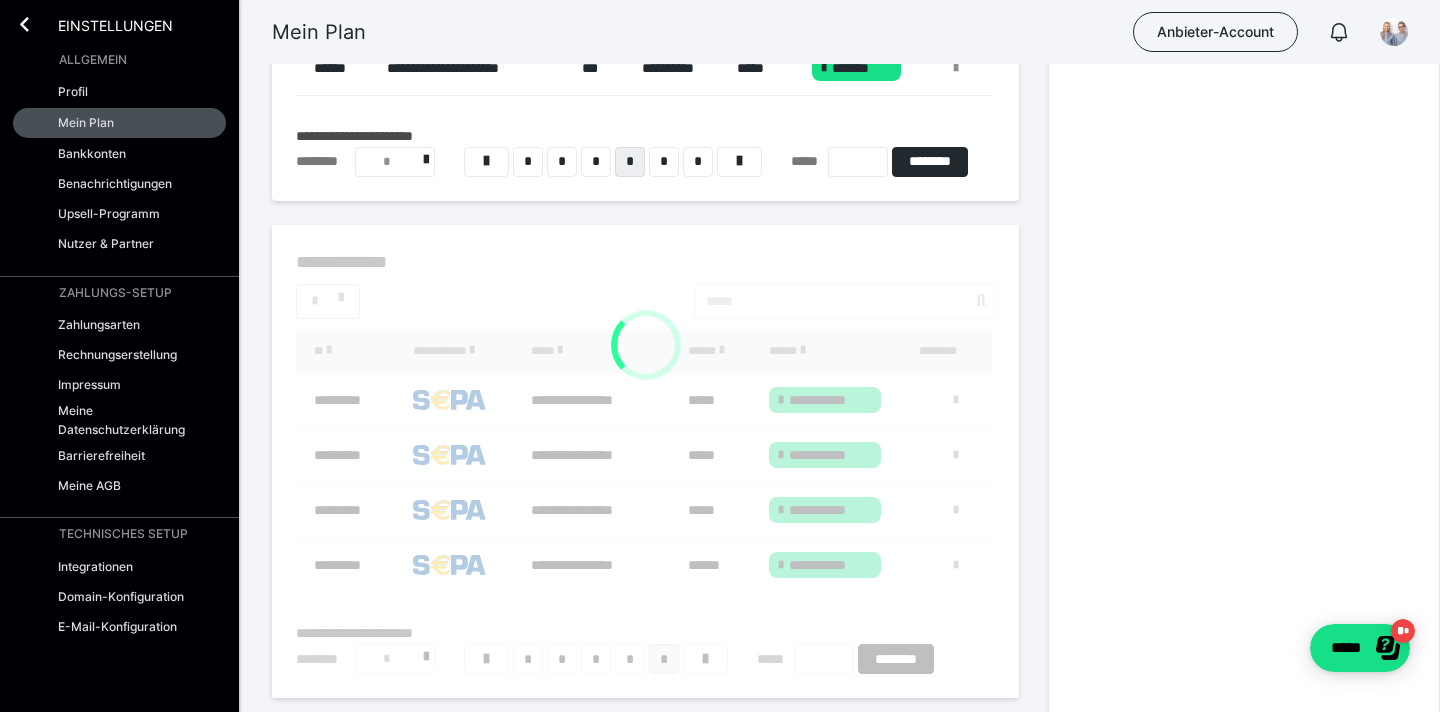 scroll, scrollTop: 599, scrollLeft: 0, axis: vertical 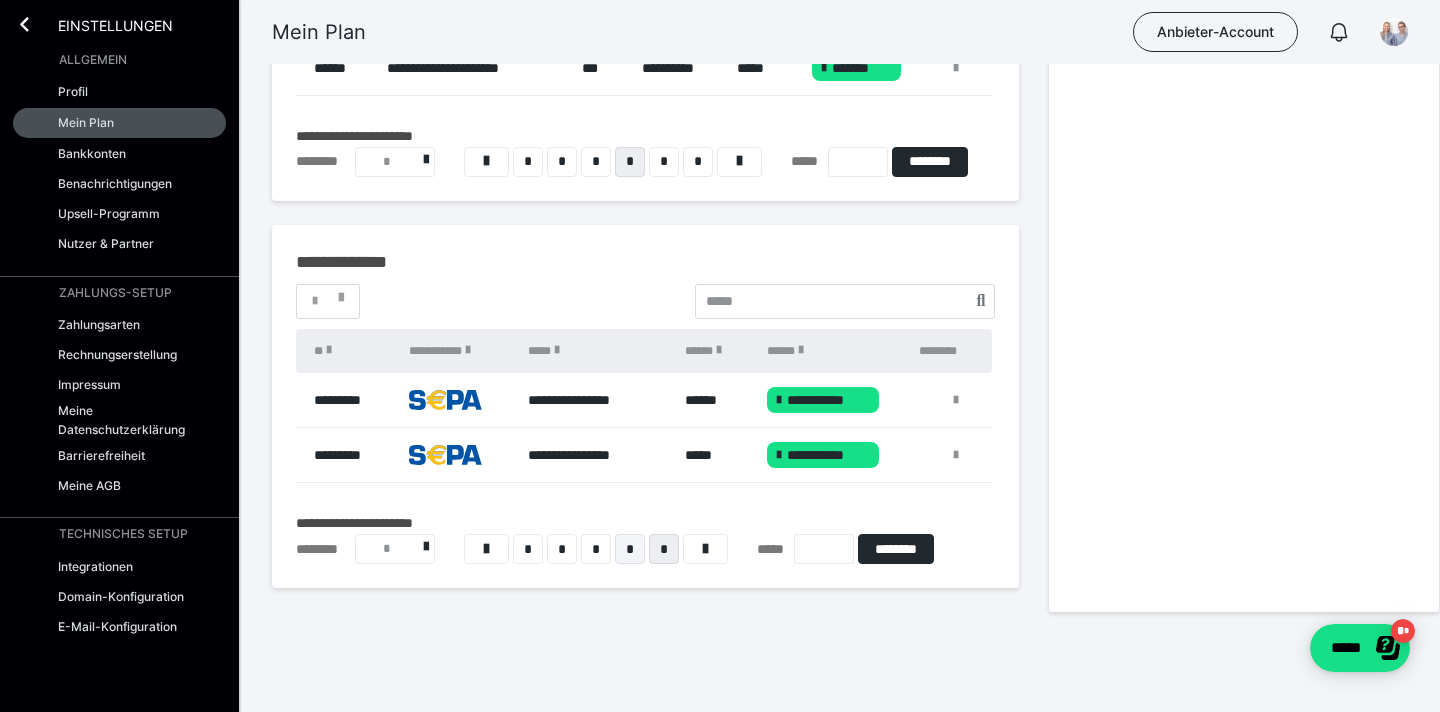 click on "*" at bounding box center (630, 549) 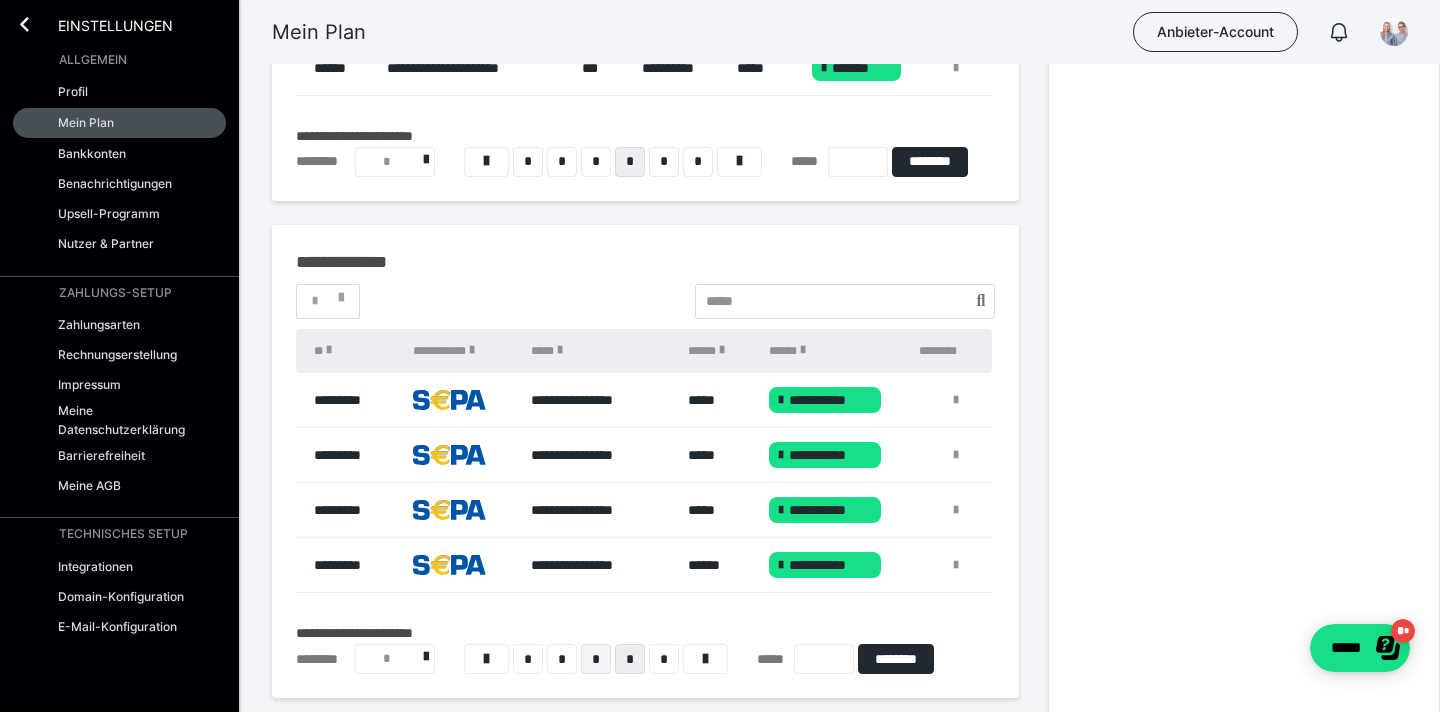 click on "*" at bounding box center (596, 659) 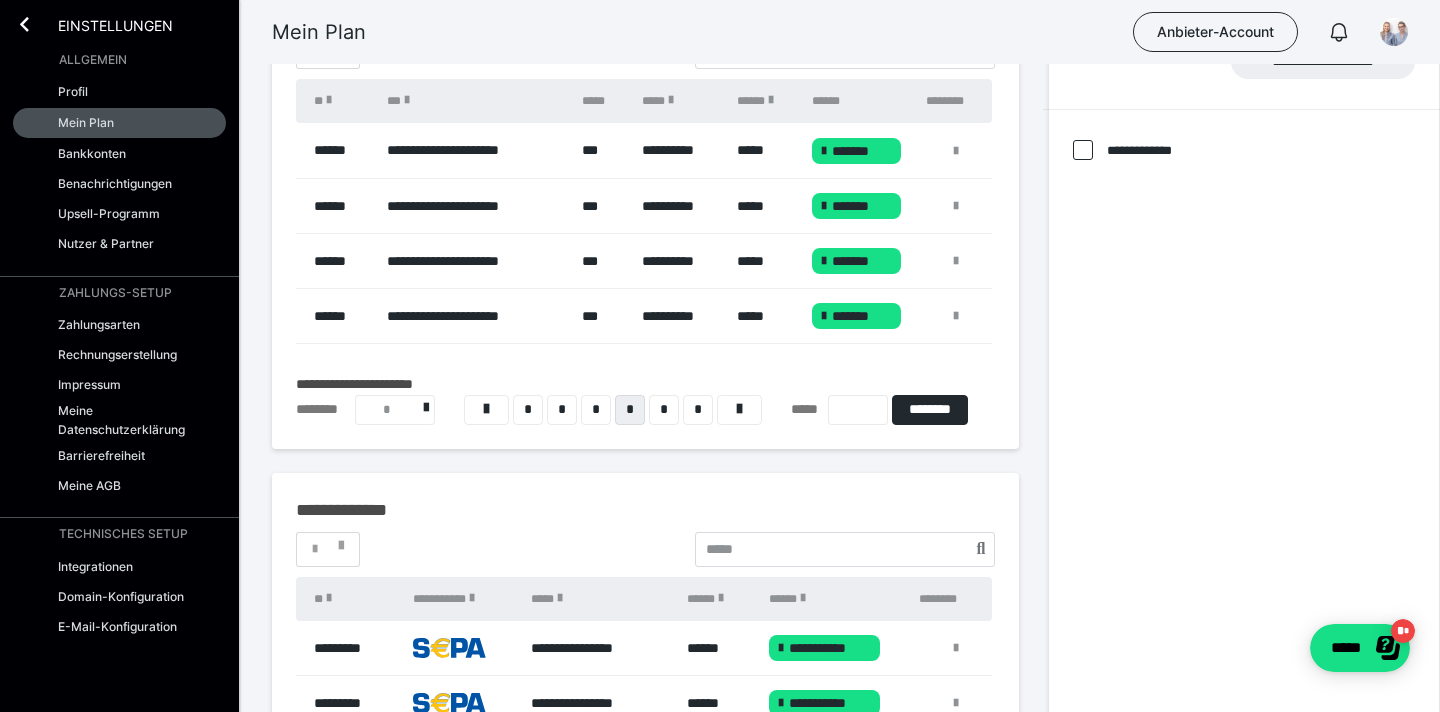 scroll, scrollTop: 327, scrollLeft: 0, axis: vertical 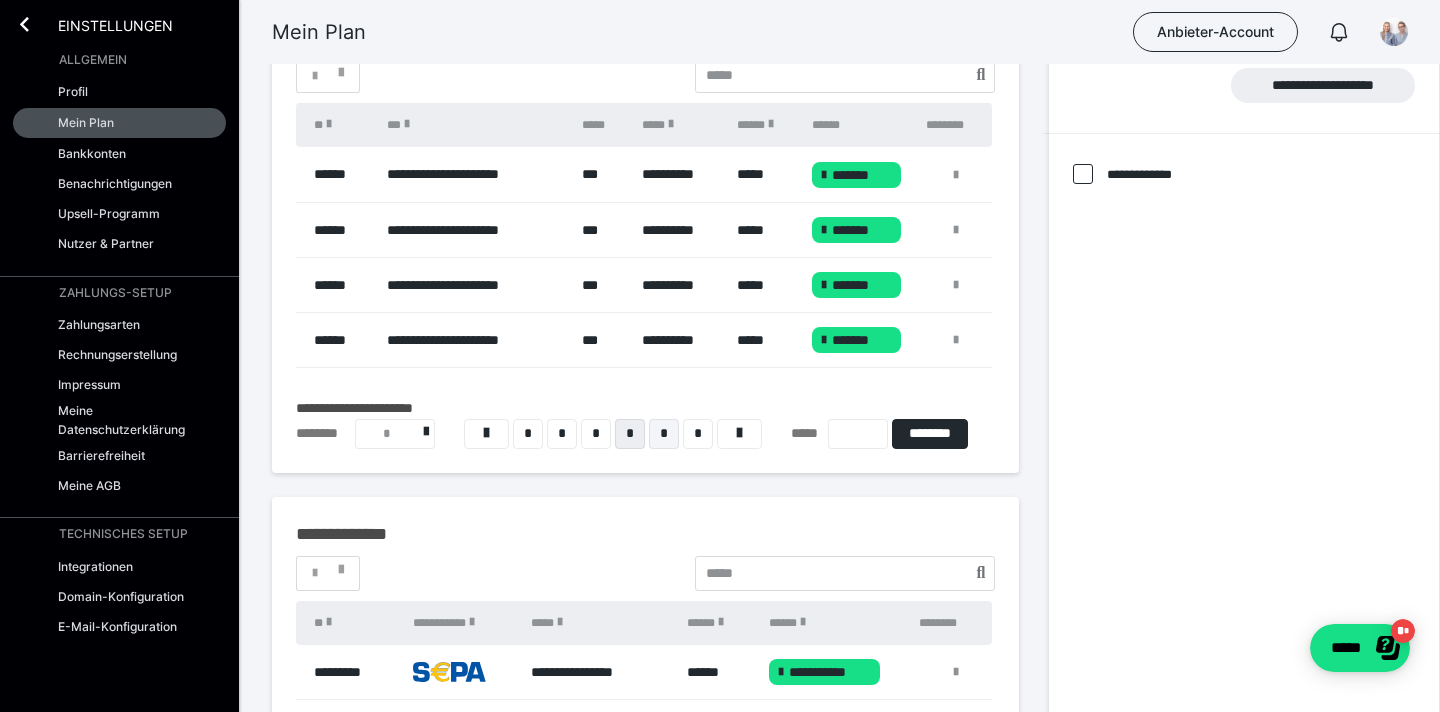 click on "*" at bounding box center (664, 434) 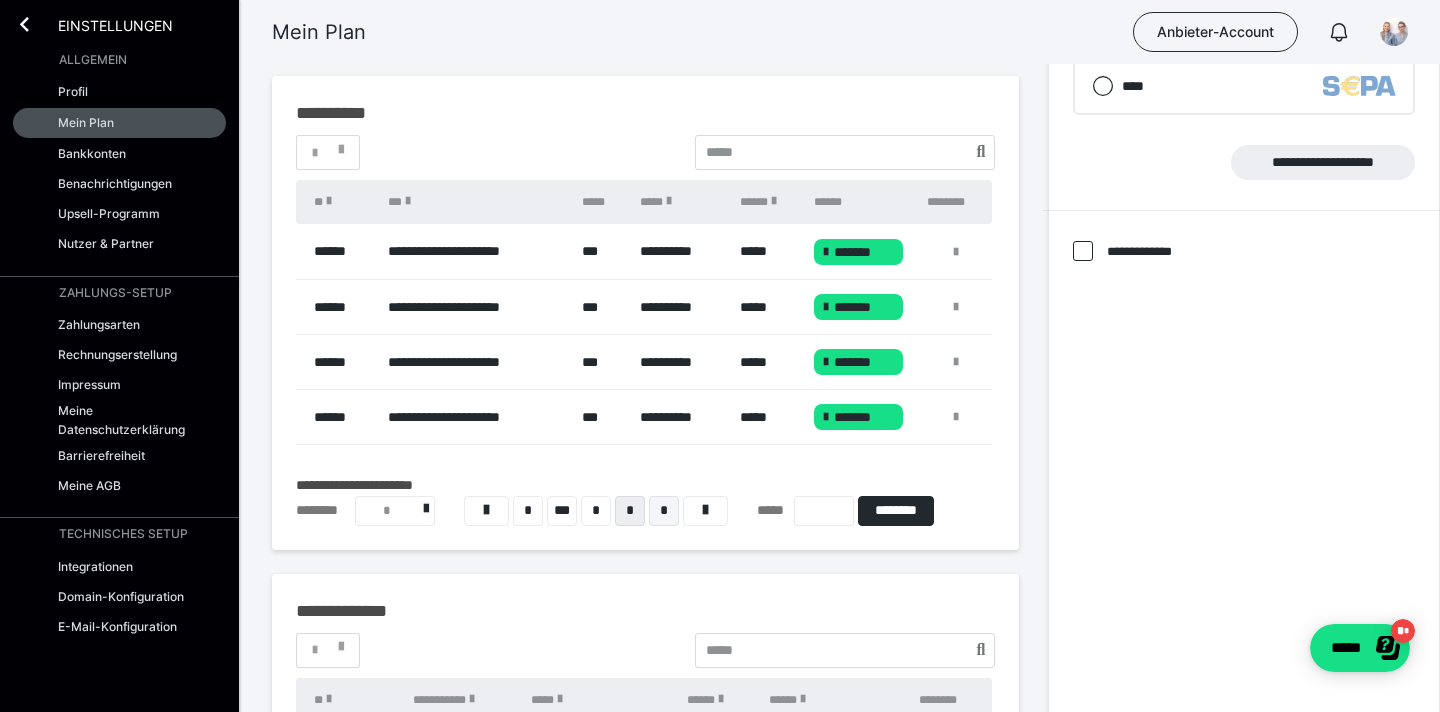 click on "*" at bounding box center [664, 511] 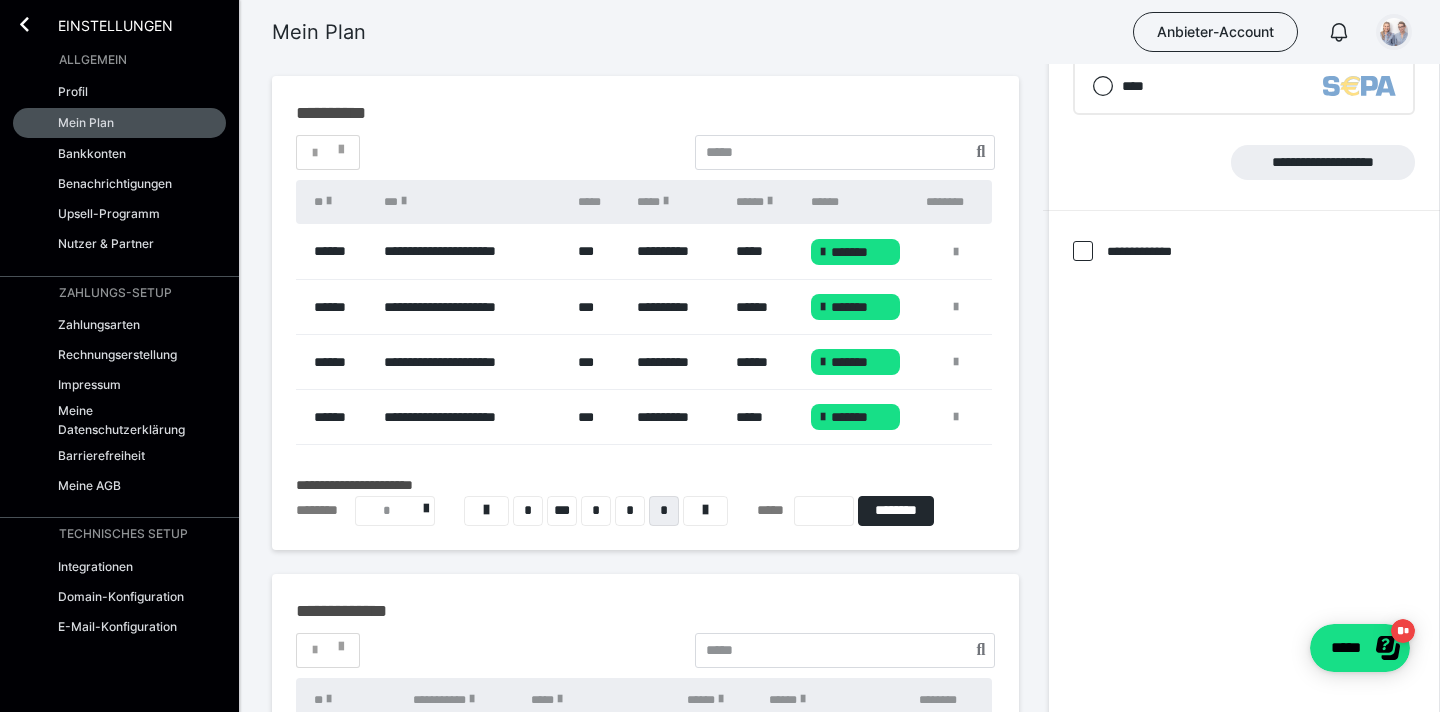 click at bounding box center (1394, 32) 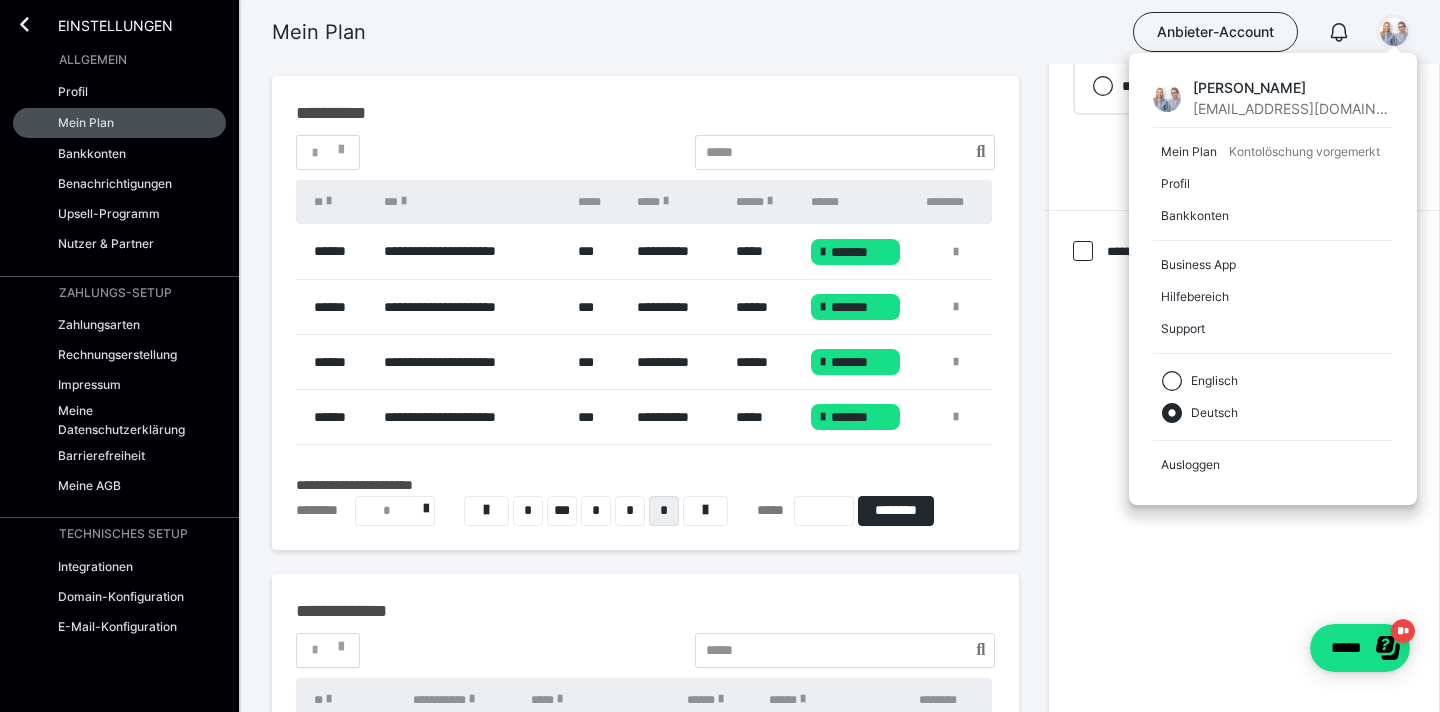 click on "Mein Plan Anbieter-Account Antje Köhn hello@bloom-ac.com Mein Plan Kontolöschung vorgemerkt Profil Bankkonten Business App Hilfebereich Support Englisch Deutsch Ausloggen" at bounding box center (720, 32) 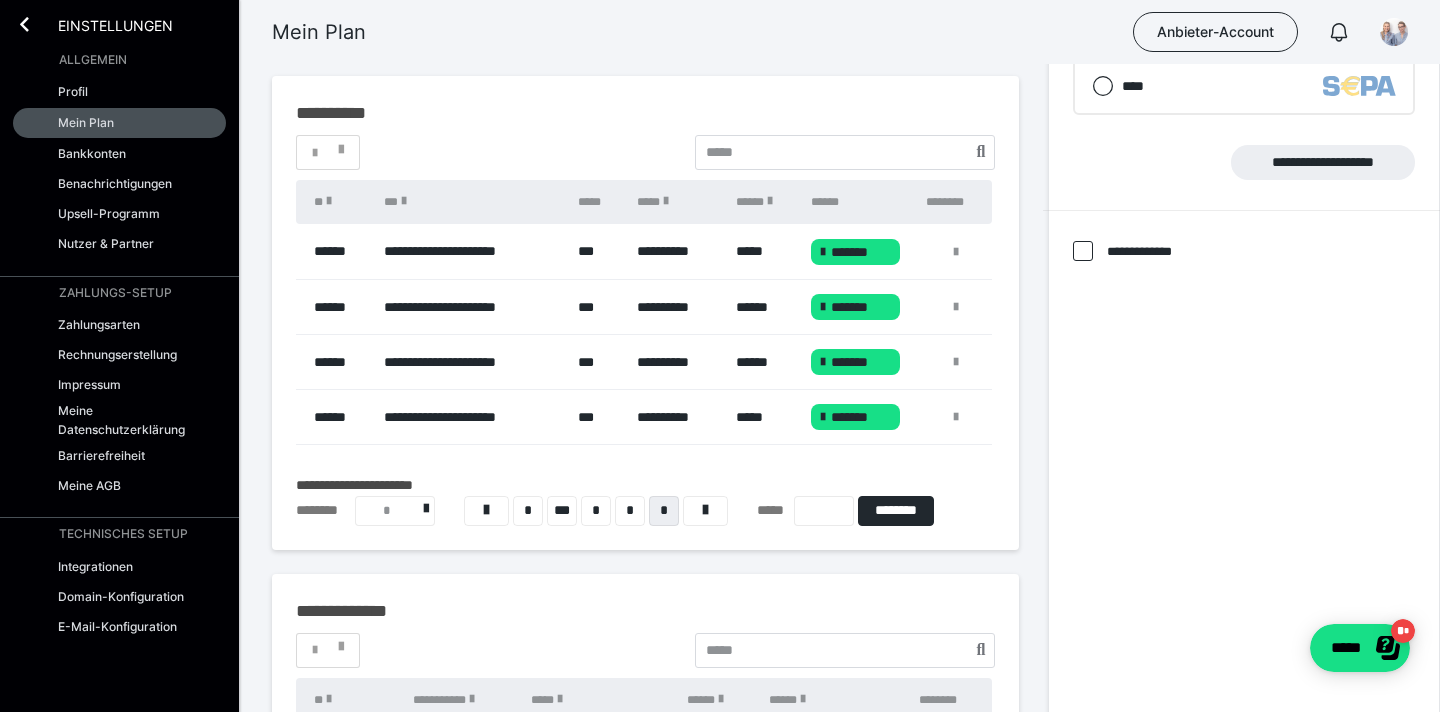 click on "*" at bounding box center [664, 511] 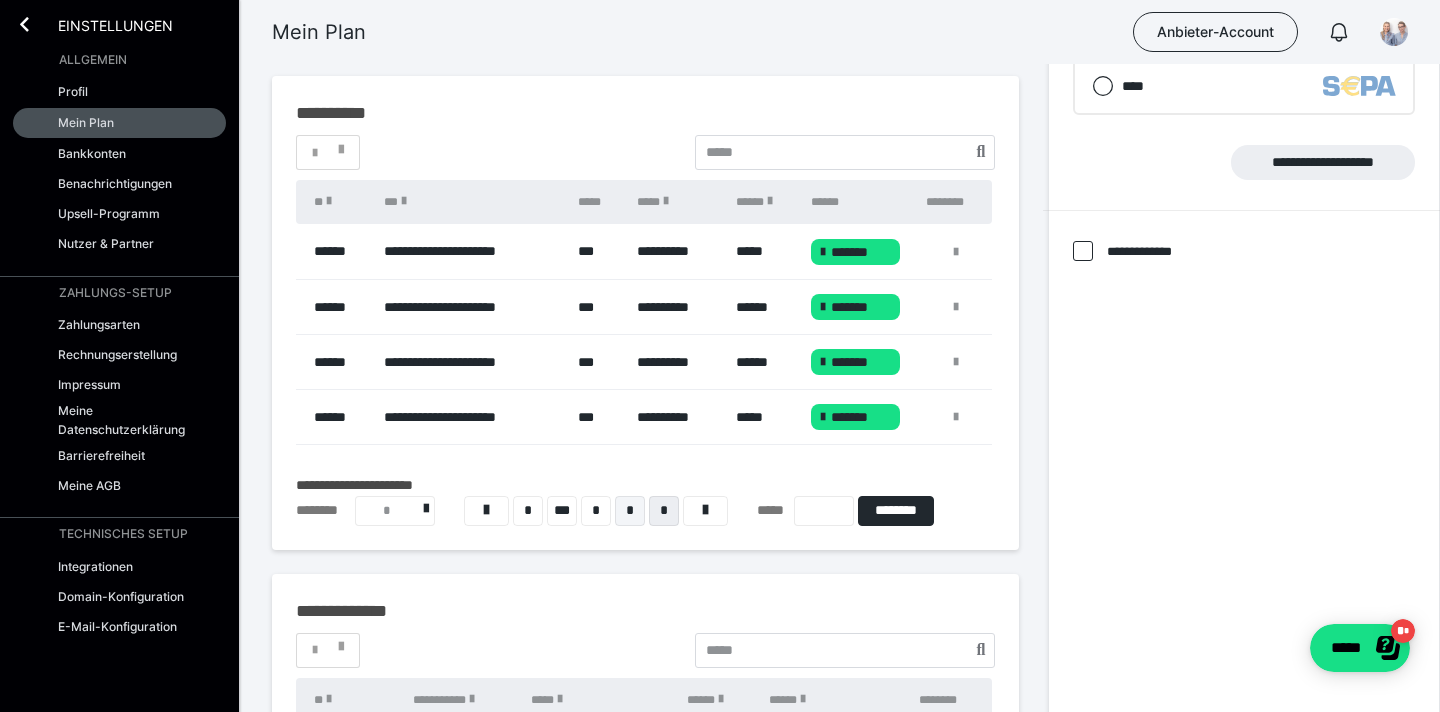 click on "*" at bounding box center [630, 511] 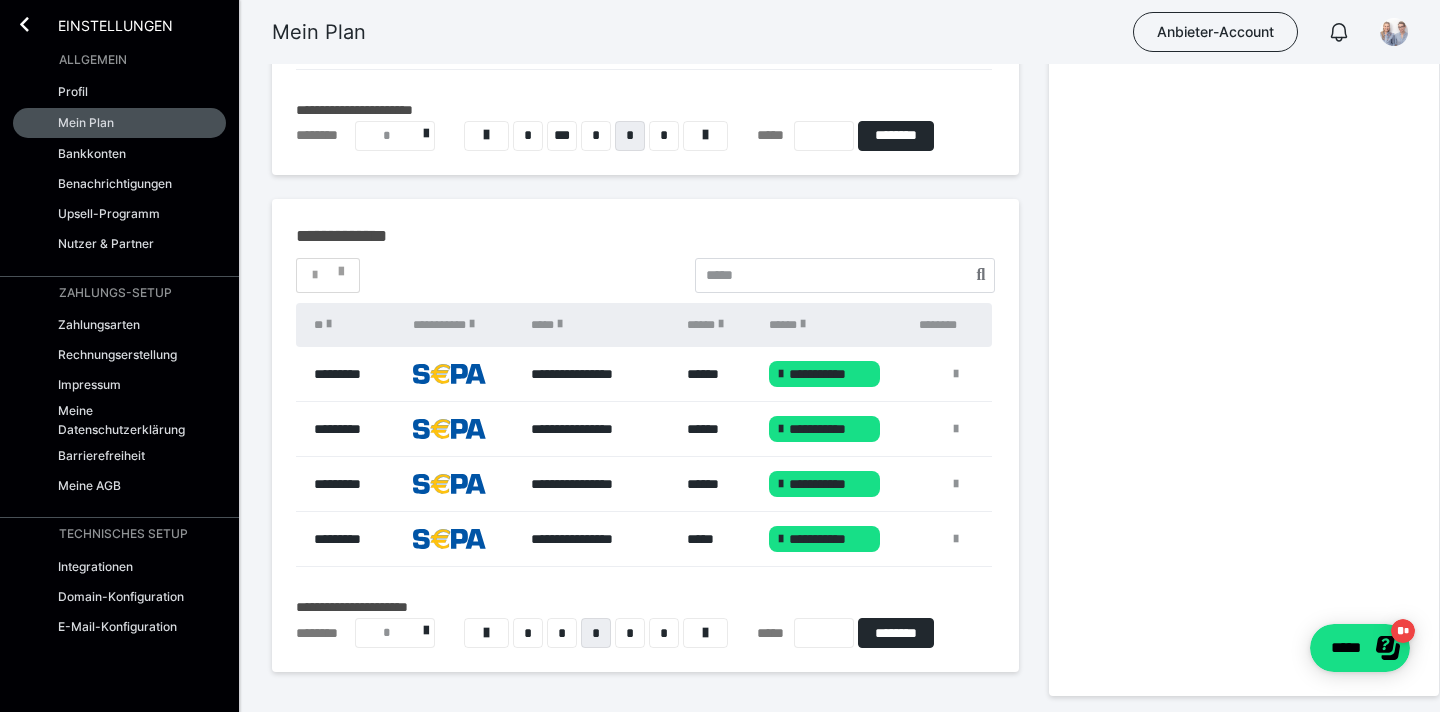 scroll, scrollTop: 626, scrollLeft: 0, axis: vertical 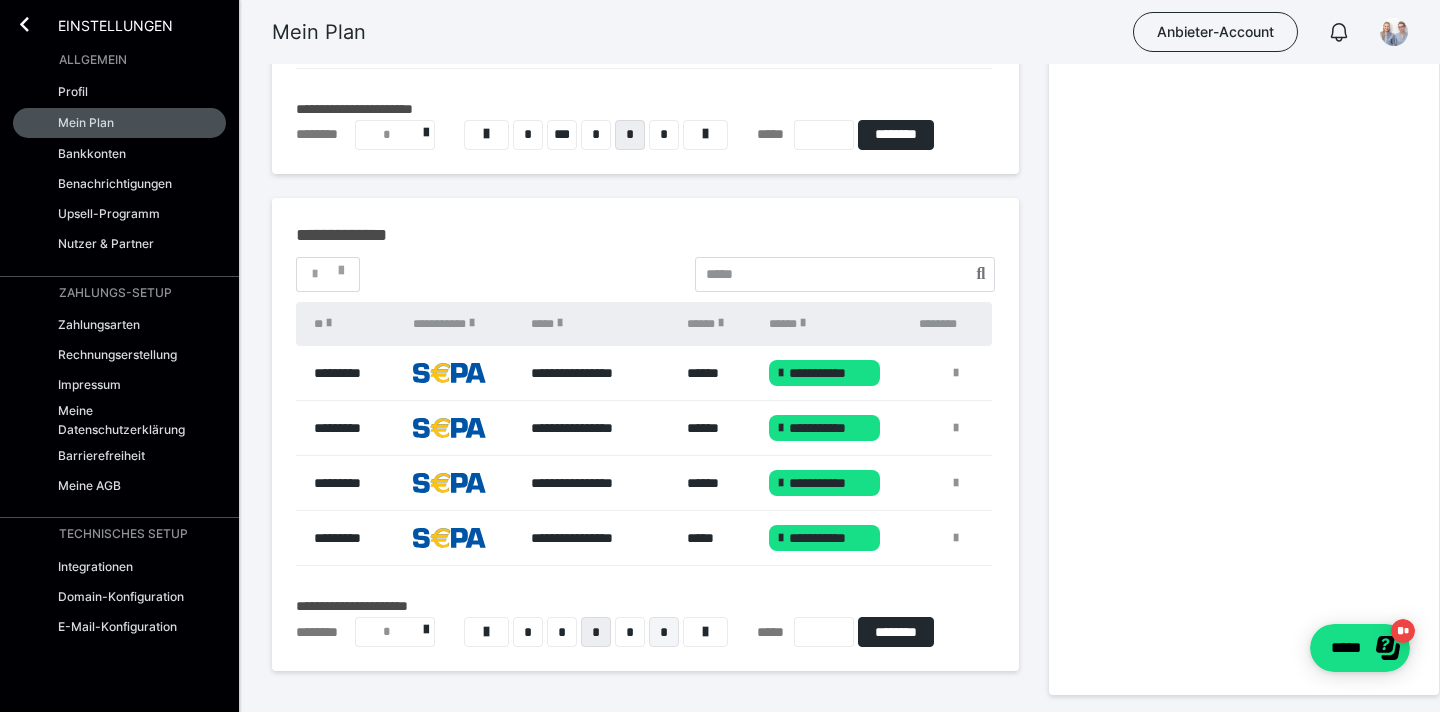 click on "*" at bounding box center (664, 632) 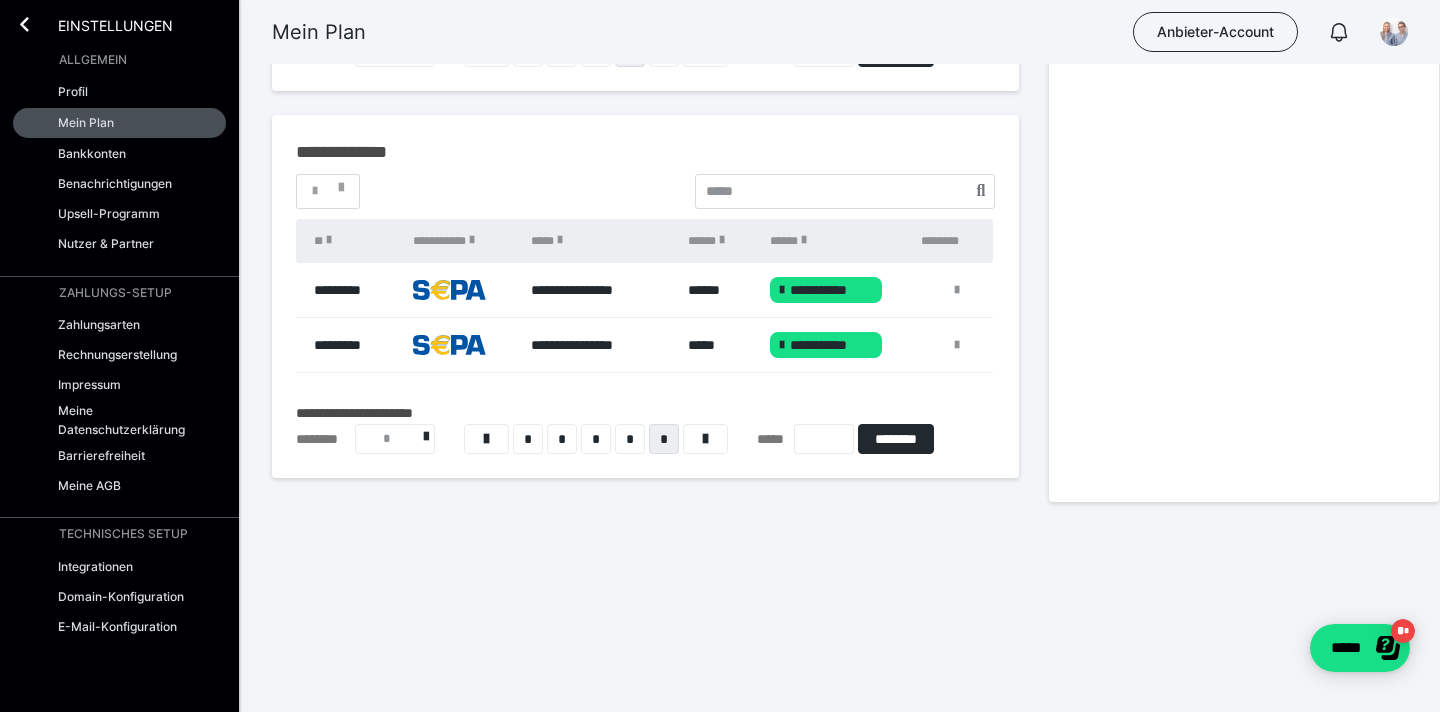 scroll, scrollTop: 599, scrollLeft: 0, axis: vertical 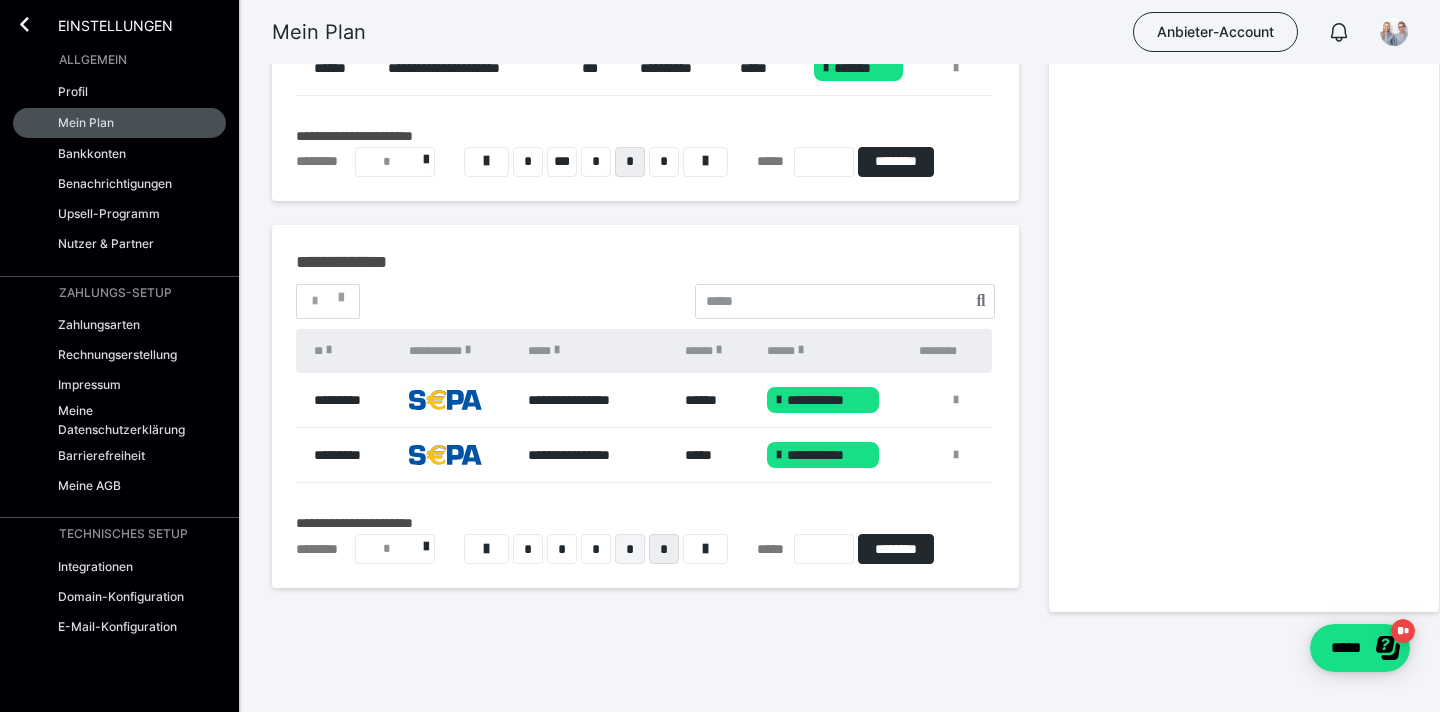 click on "*" at bounding box center [630, 549] 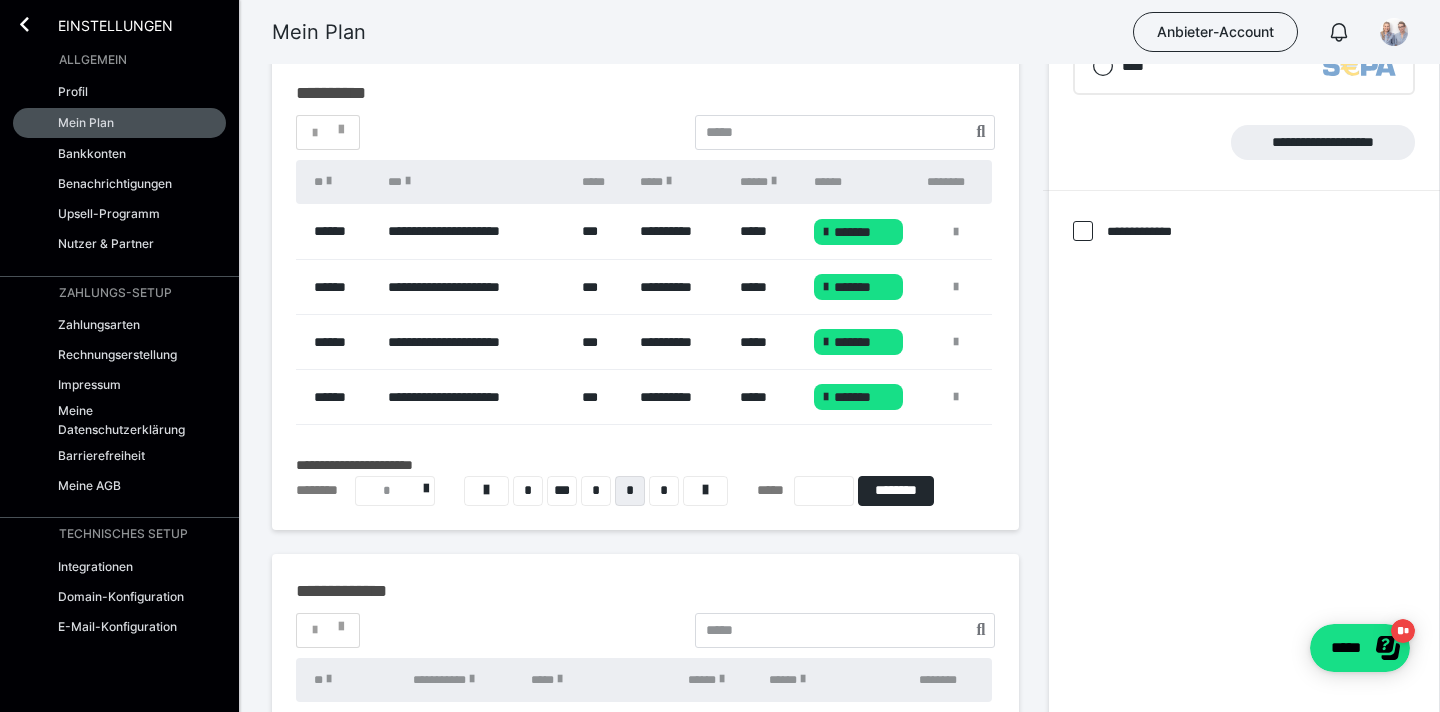 scroll, scrollTop: 264, scrollLeft: 0, axis: vertical 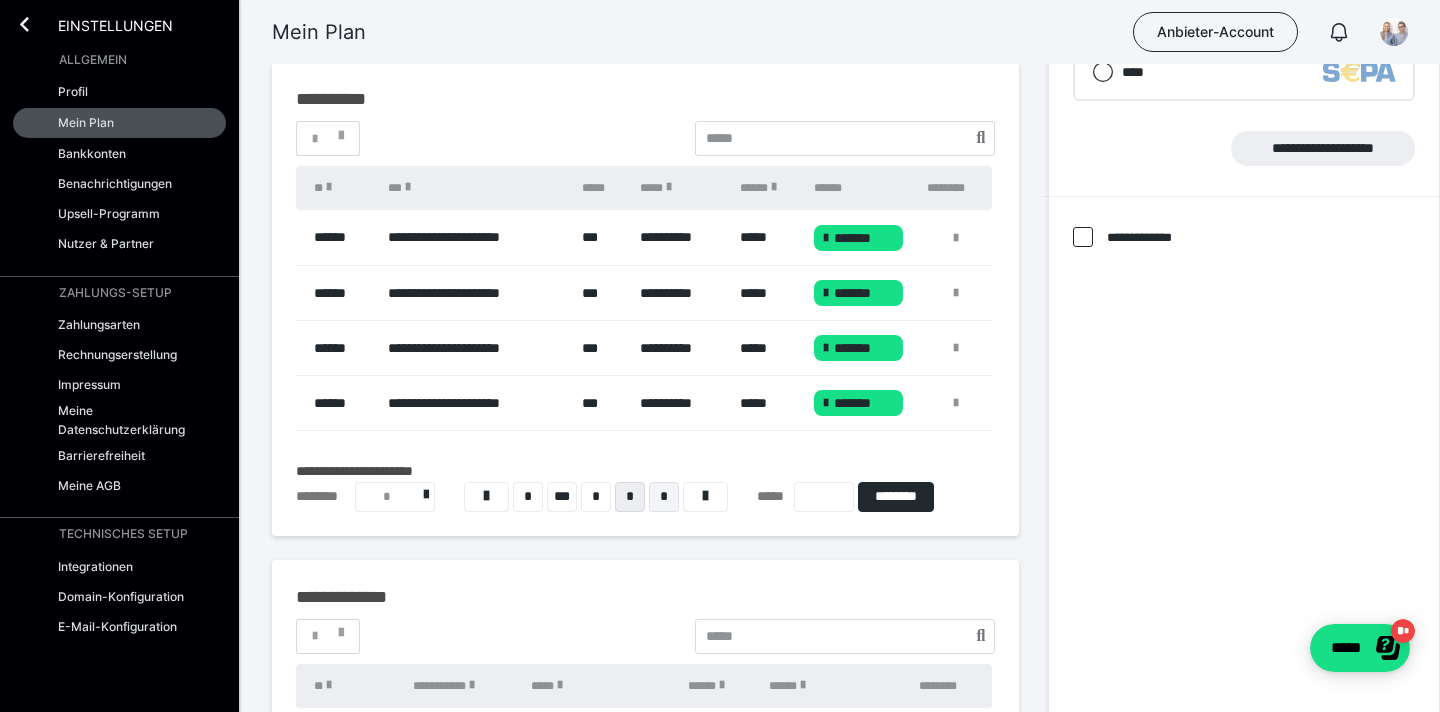 click on "*" at bounding box center [664, 497] 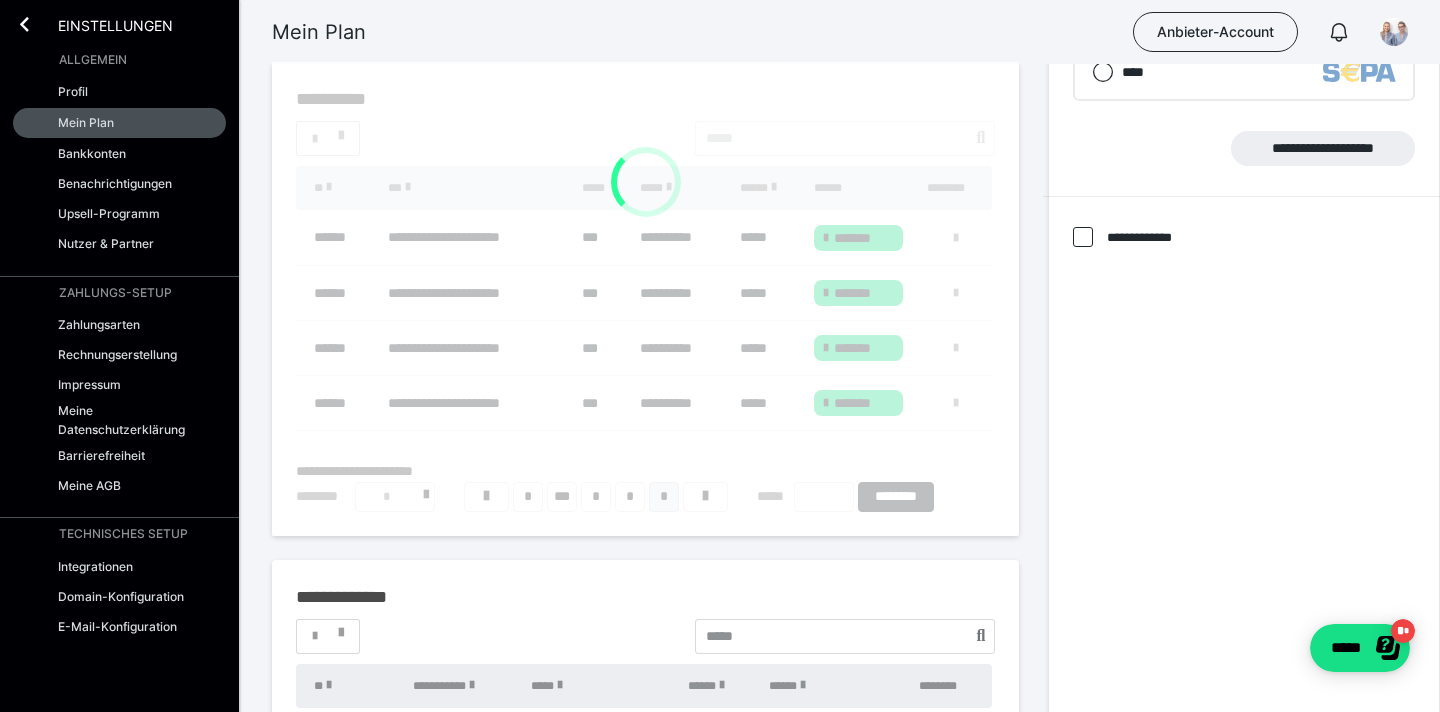 scroll, scrollTop: 250, scrollLeft: 0, axis: vertical 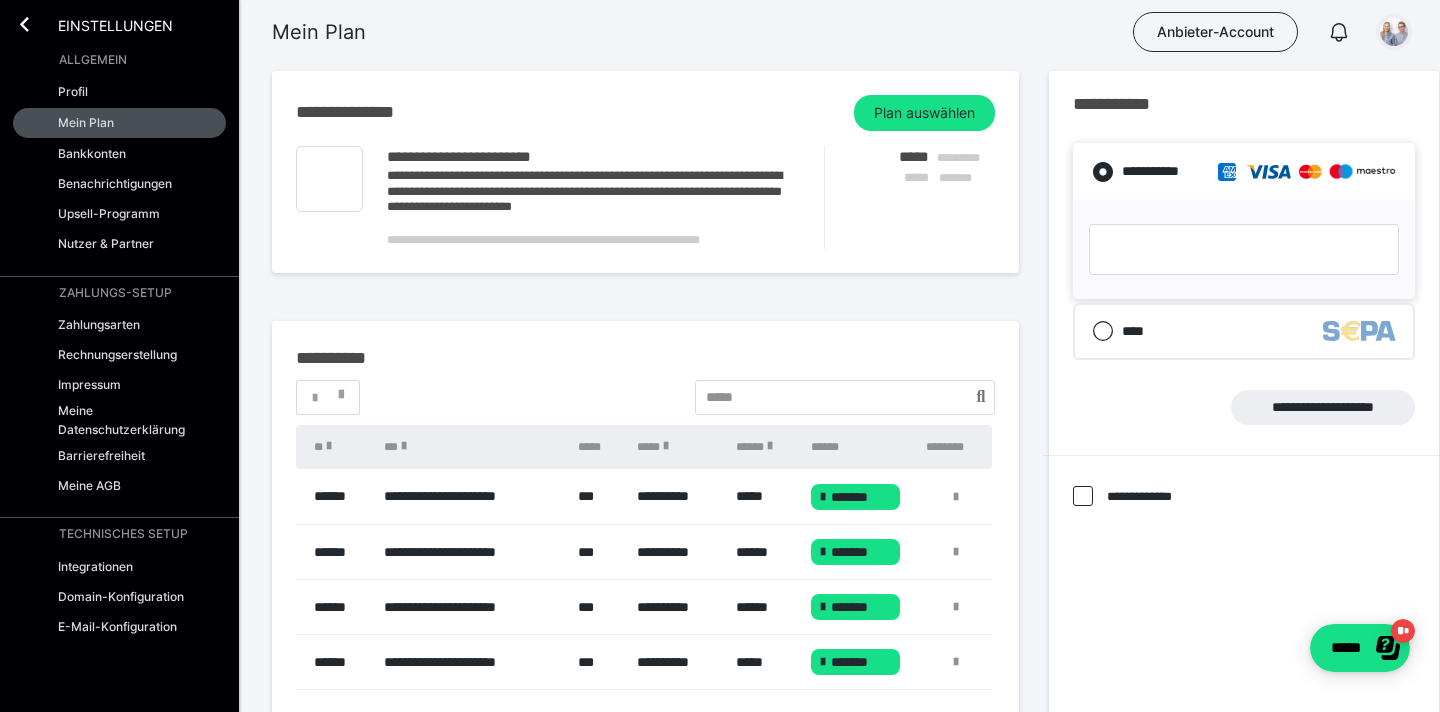 click at bounding box center [1394, 32] 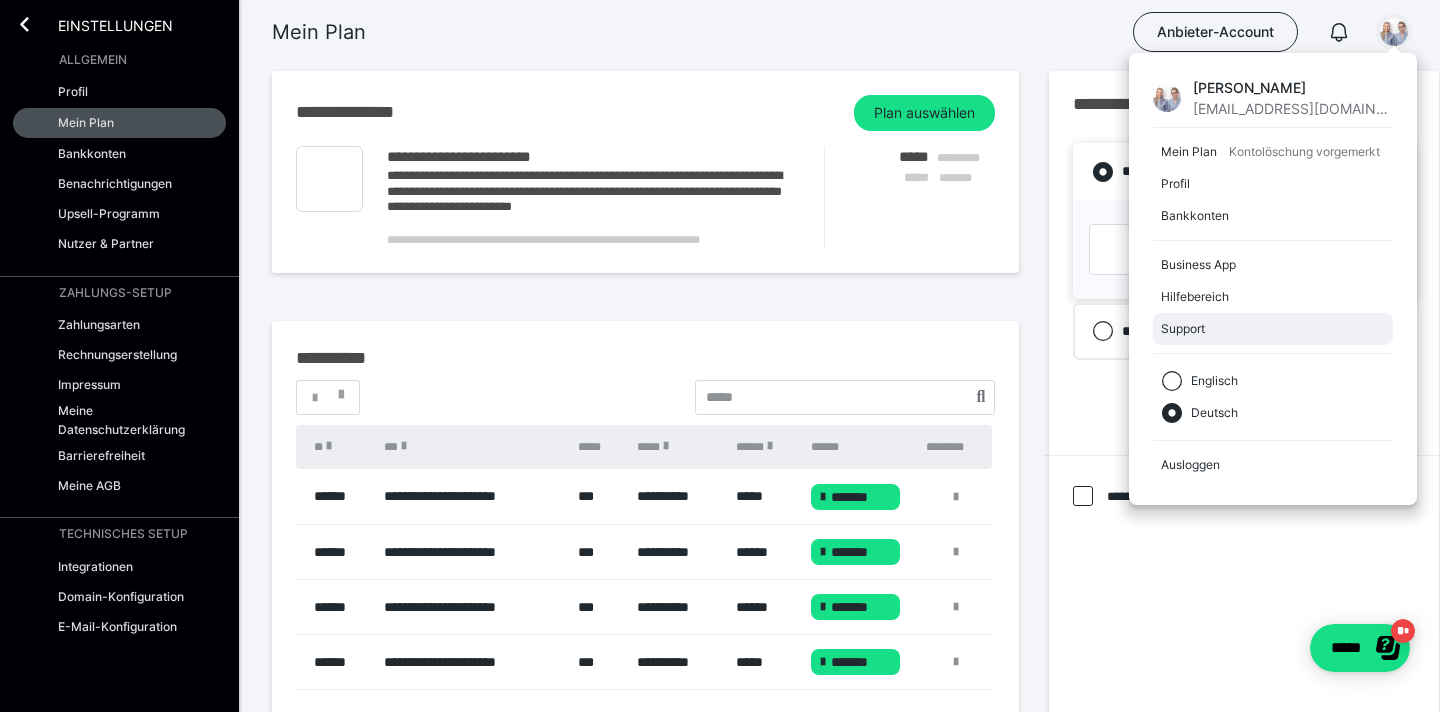 click on "Support" at bounding box center (1273, 329) 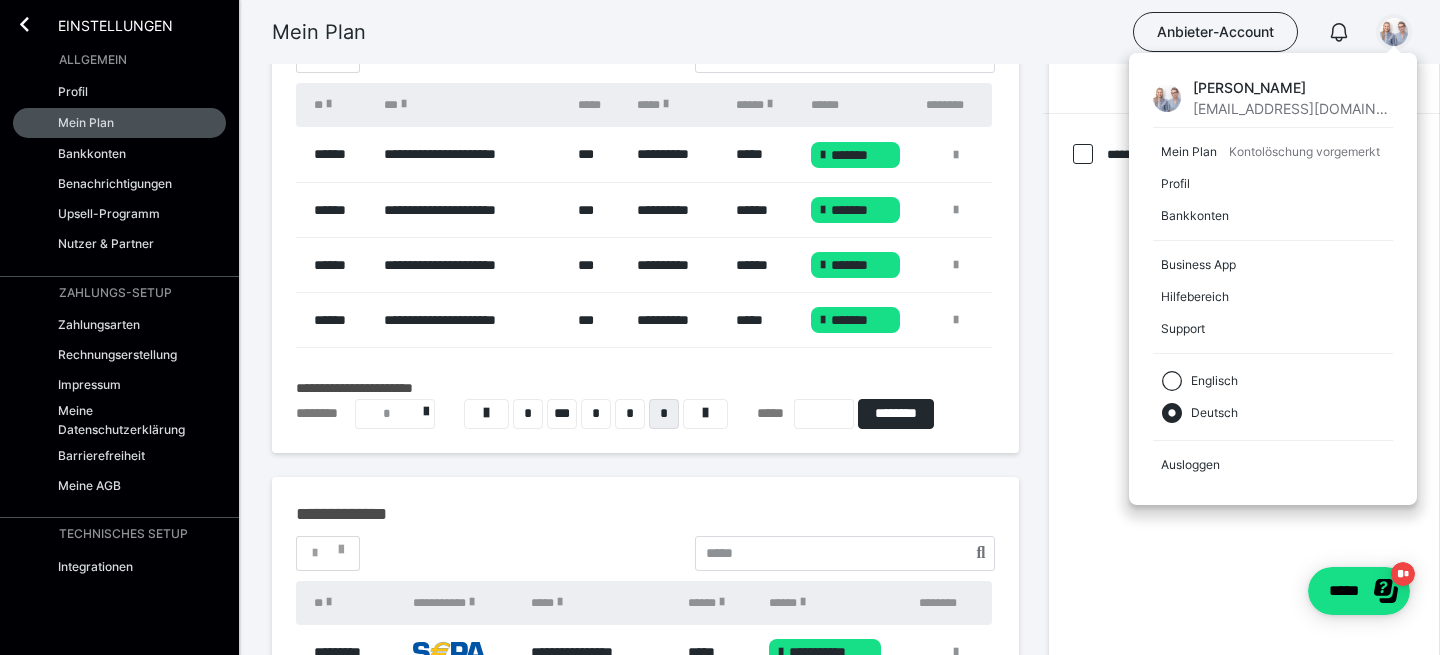 scroll, scrollTop: 328, scrollLeft: 0, axis: vertical 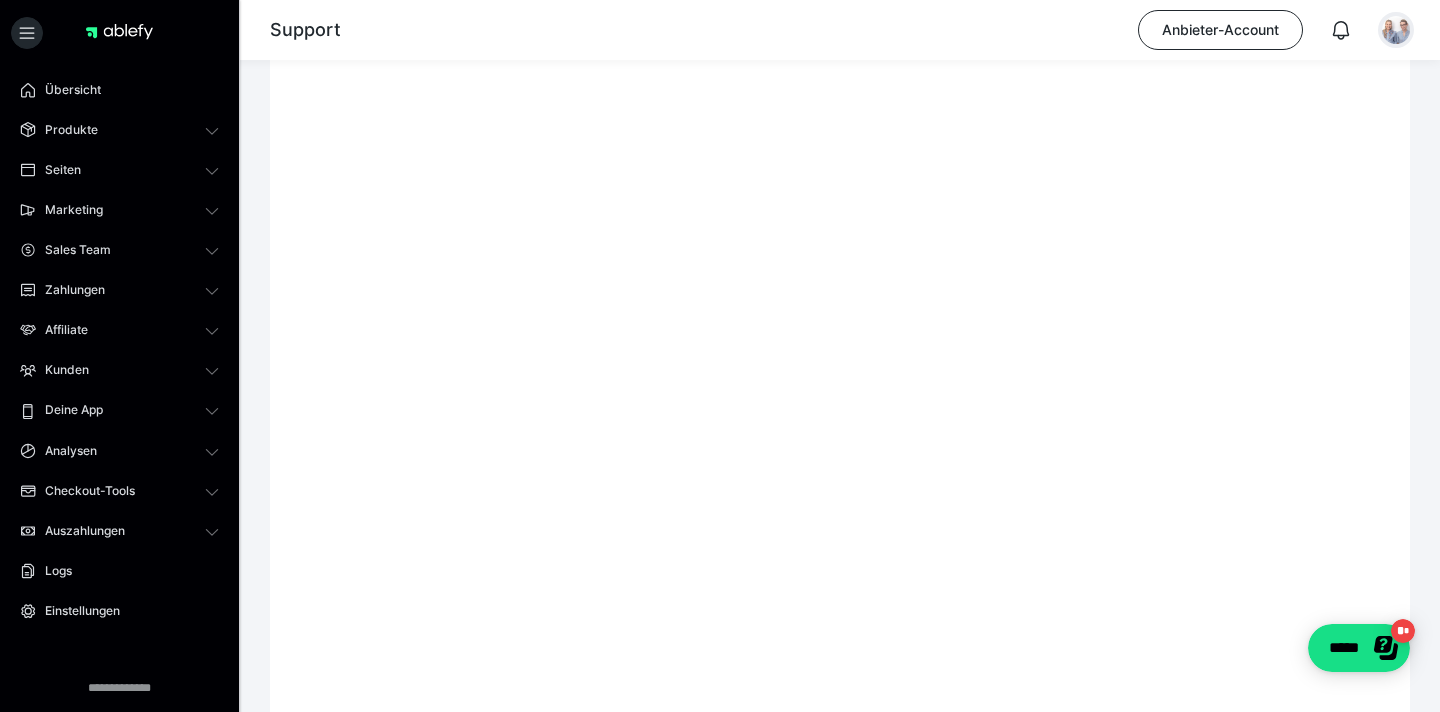 click at bounding box center (1396, 30) 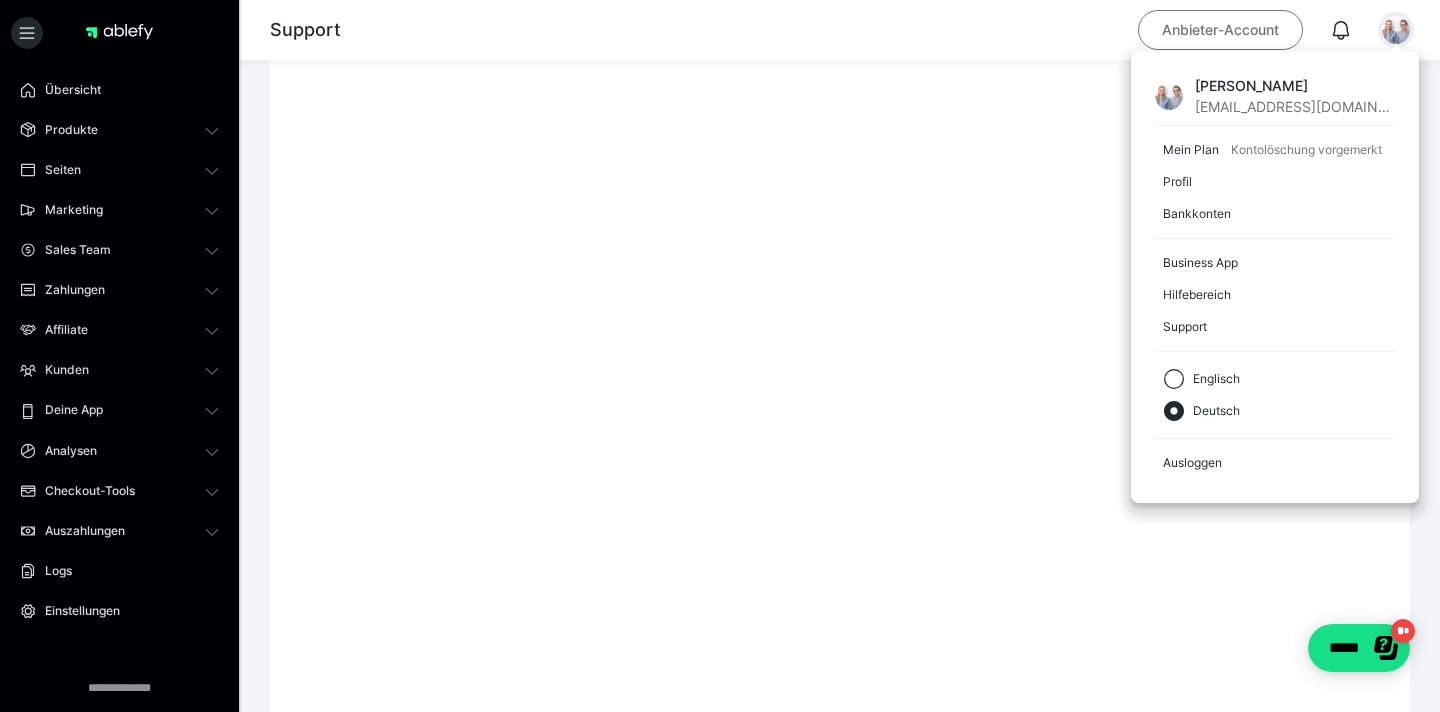 click on "Anbieter-Account" at bounding box center (1220, 30) 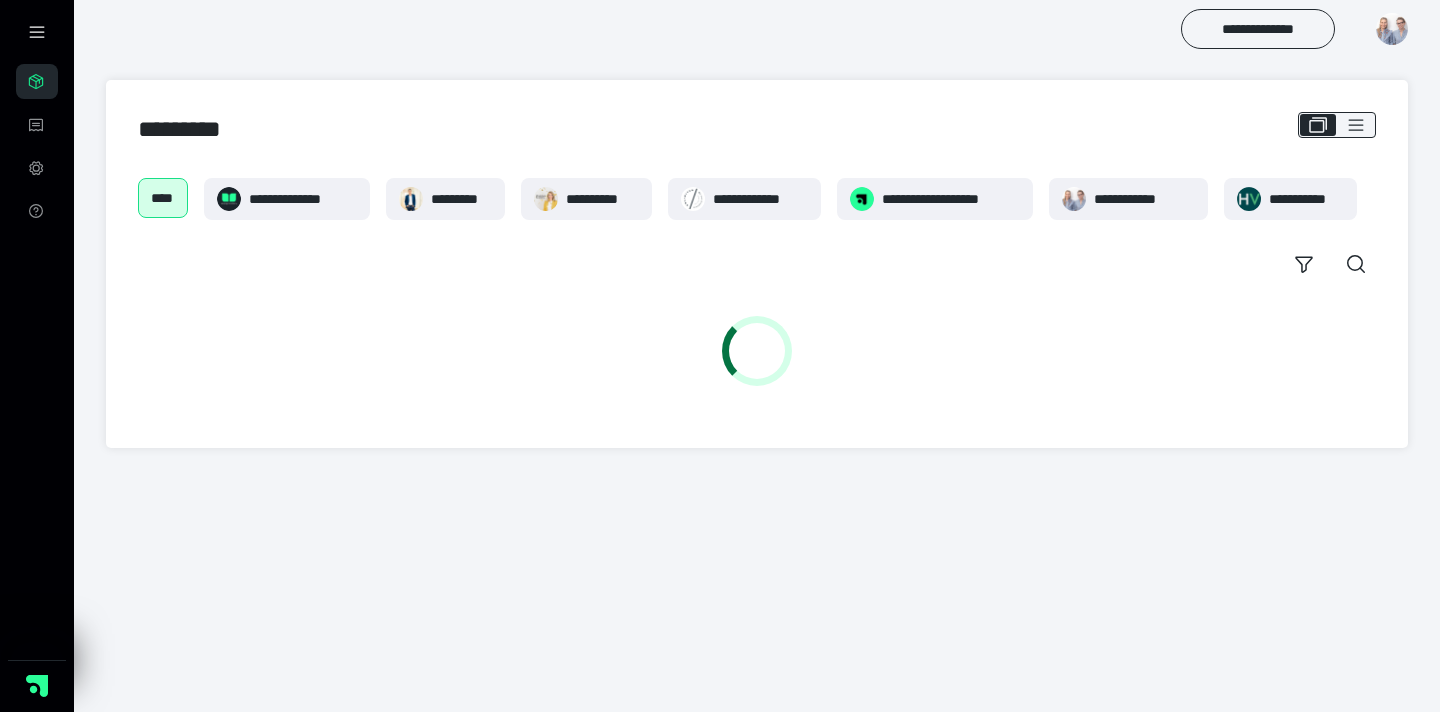 scroll, scrollTop: 0, scrollLeft: 0, axis: both 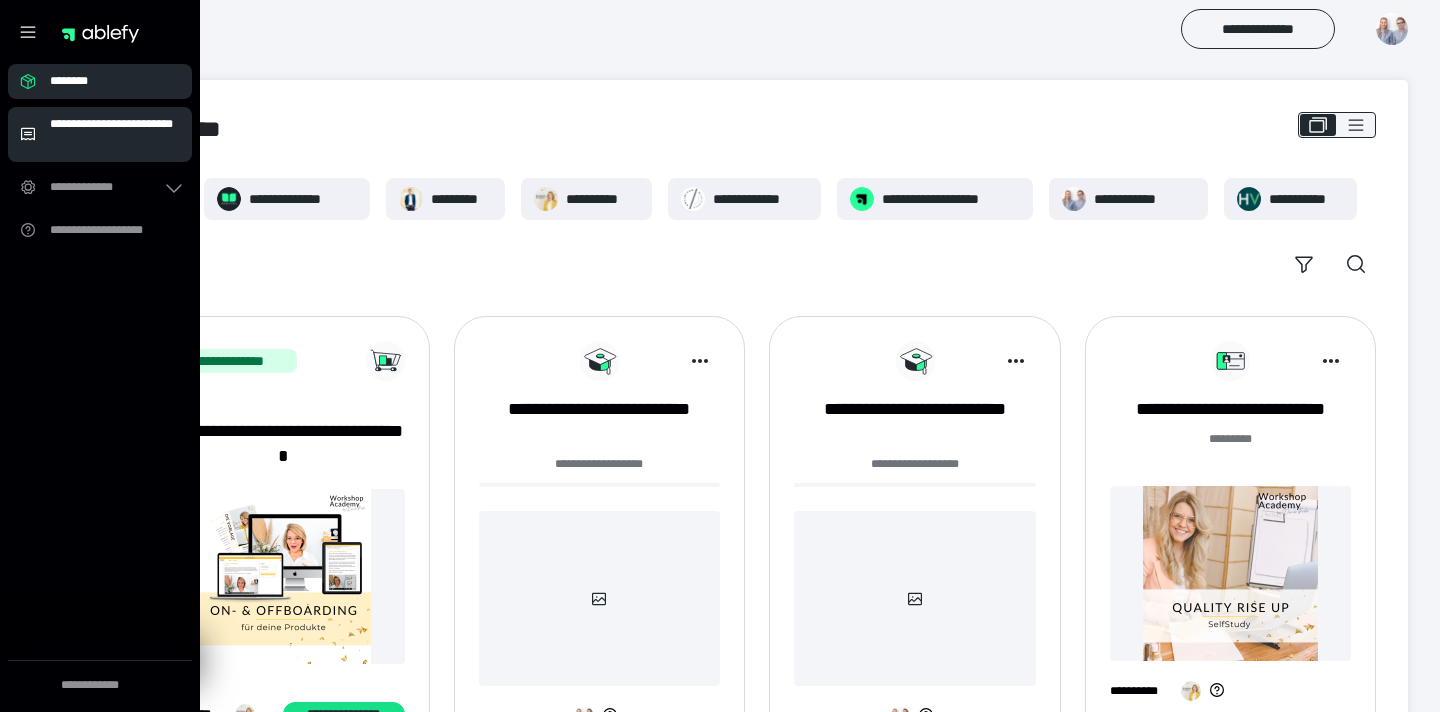 click on "**********" at bounding box center [115, 134] 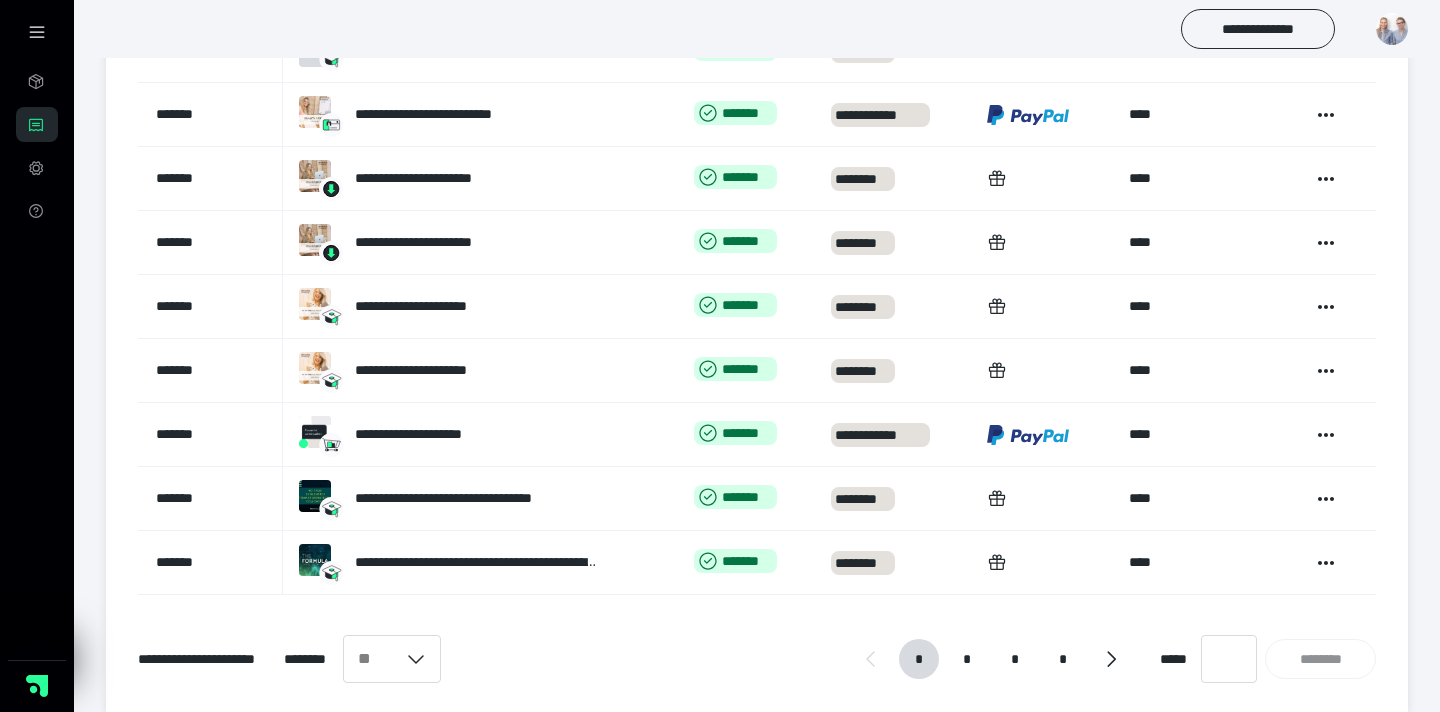 scroll, scrollTop: 439, scrollLeft: 0, axis: vertical 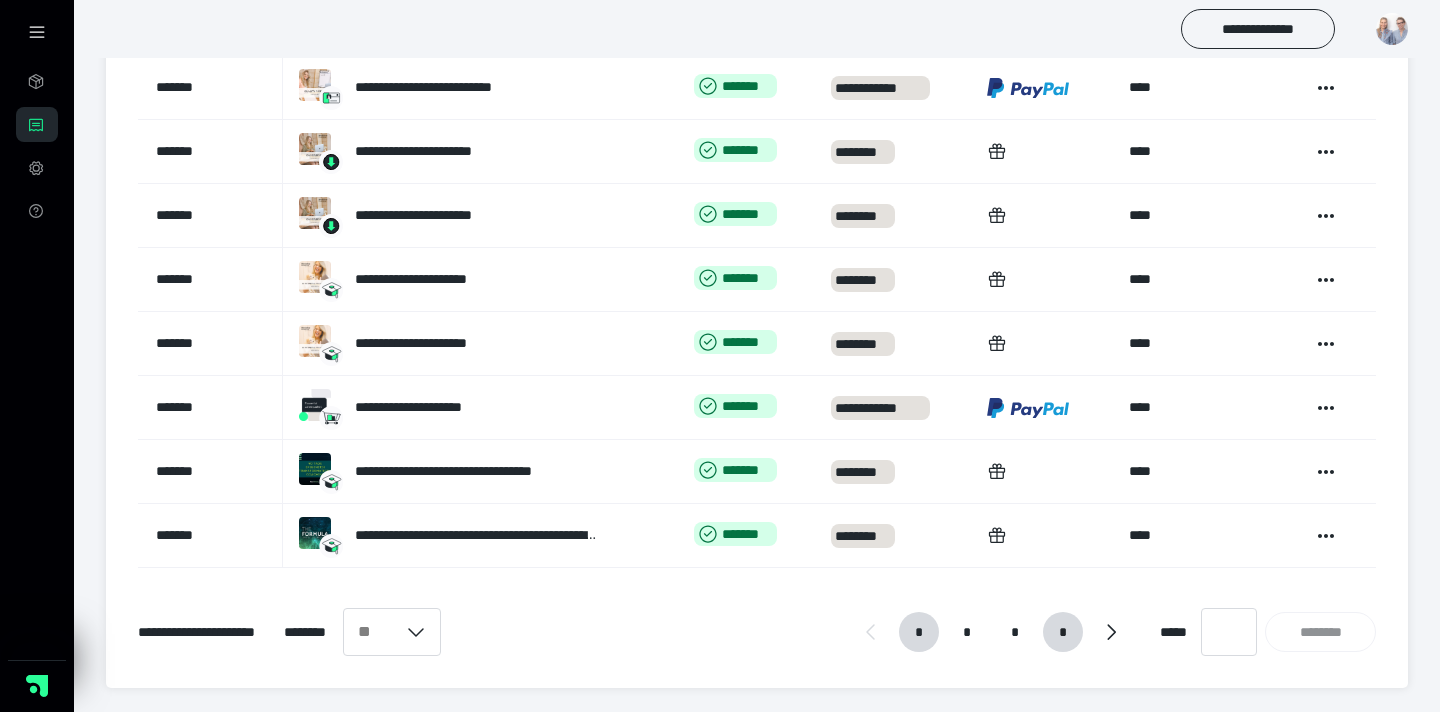 click on "*" at bounding box center (1062, 632) 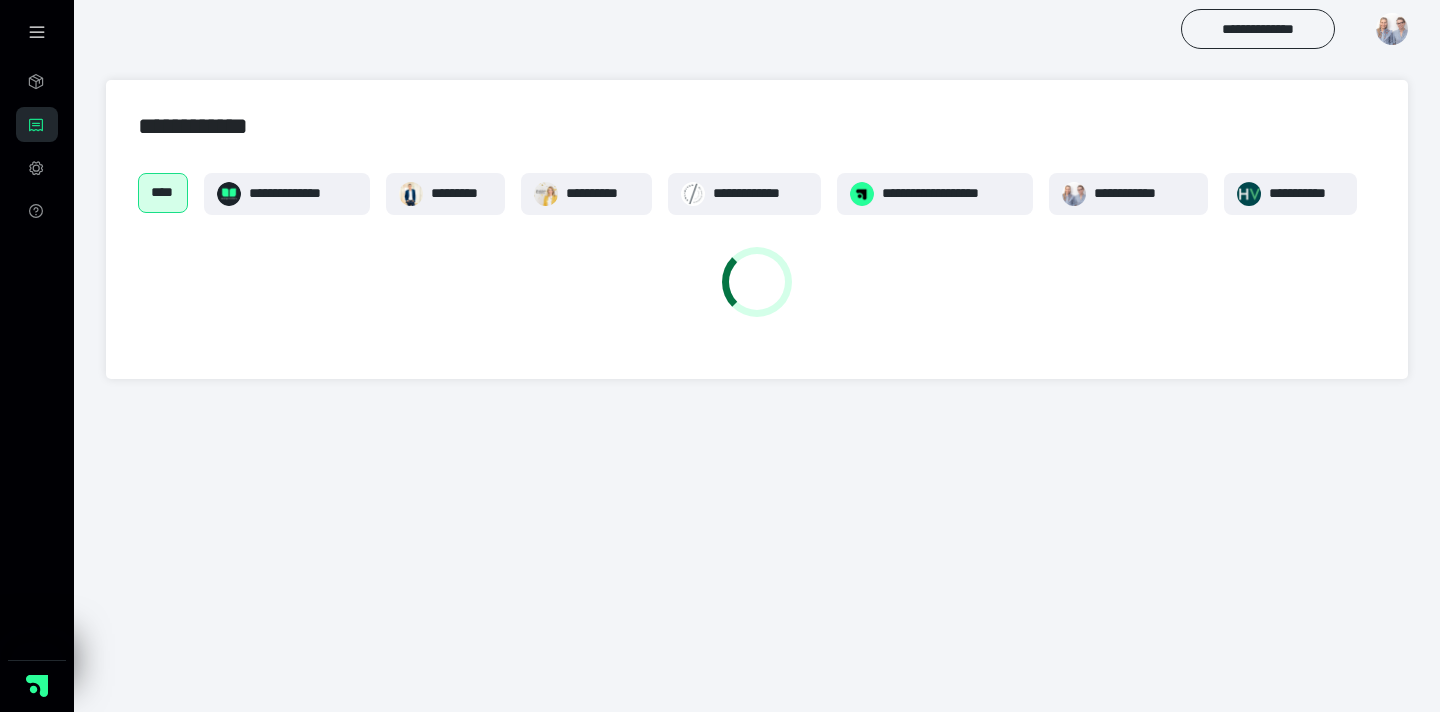 scroll, scrollTop: 0, scrollLeft: 0, axis: both 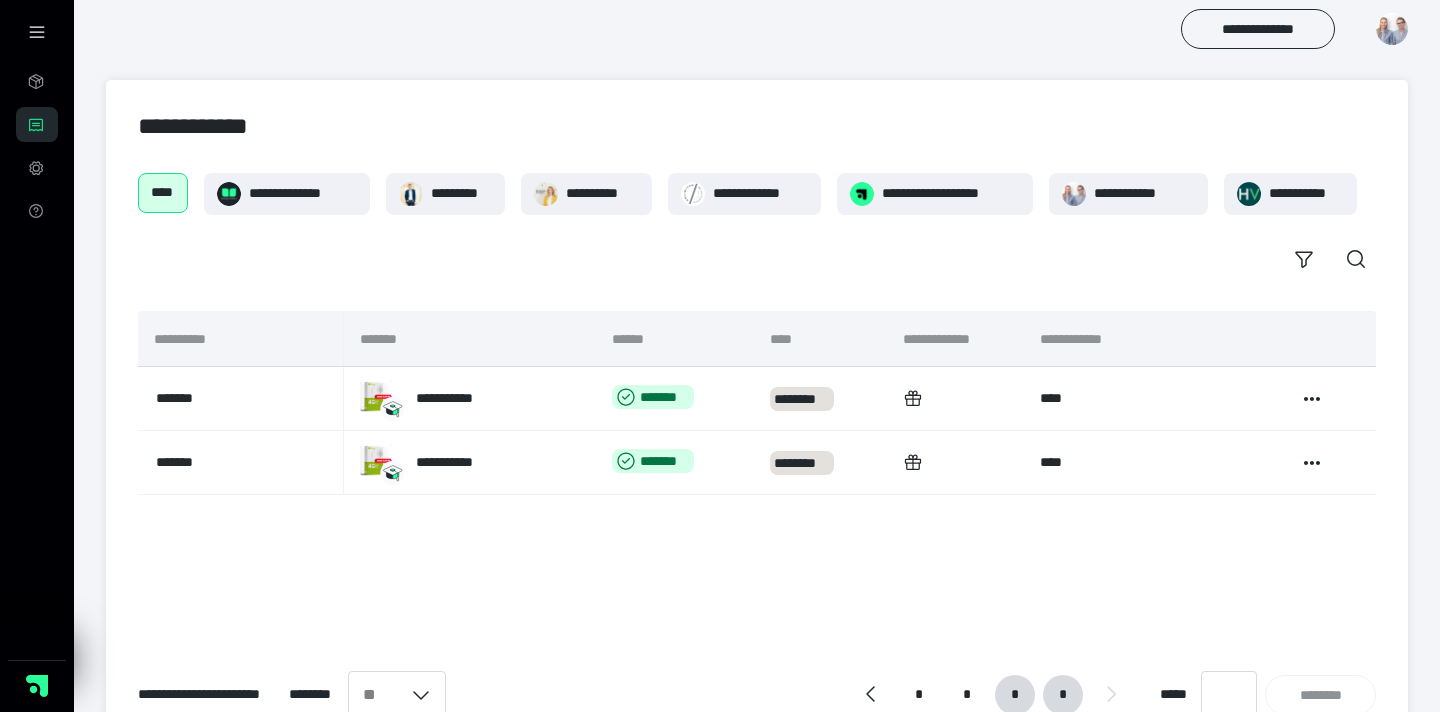 click on "*" at bounding box center [1014, 695] 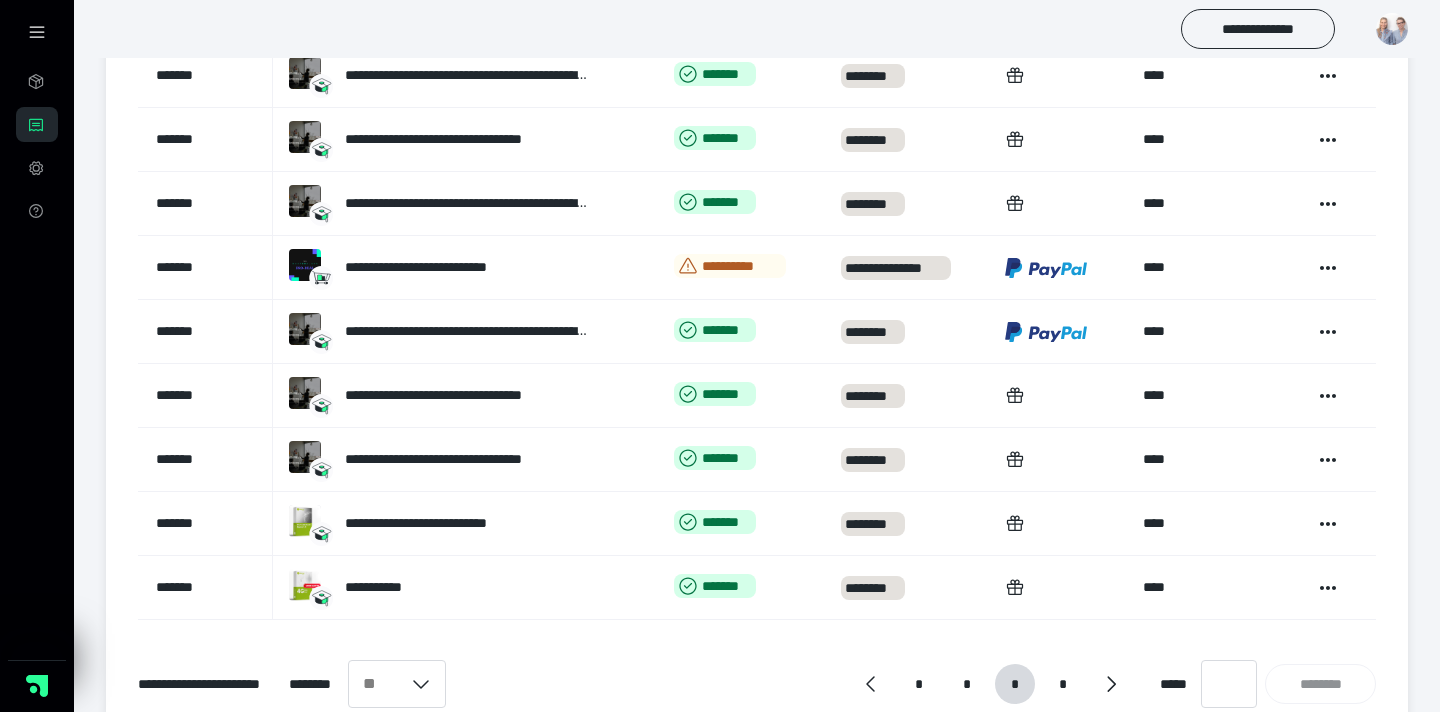 scroll, scrollTop: 388, scrollLeft: 0, axis: vertical 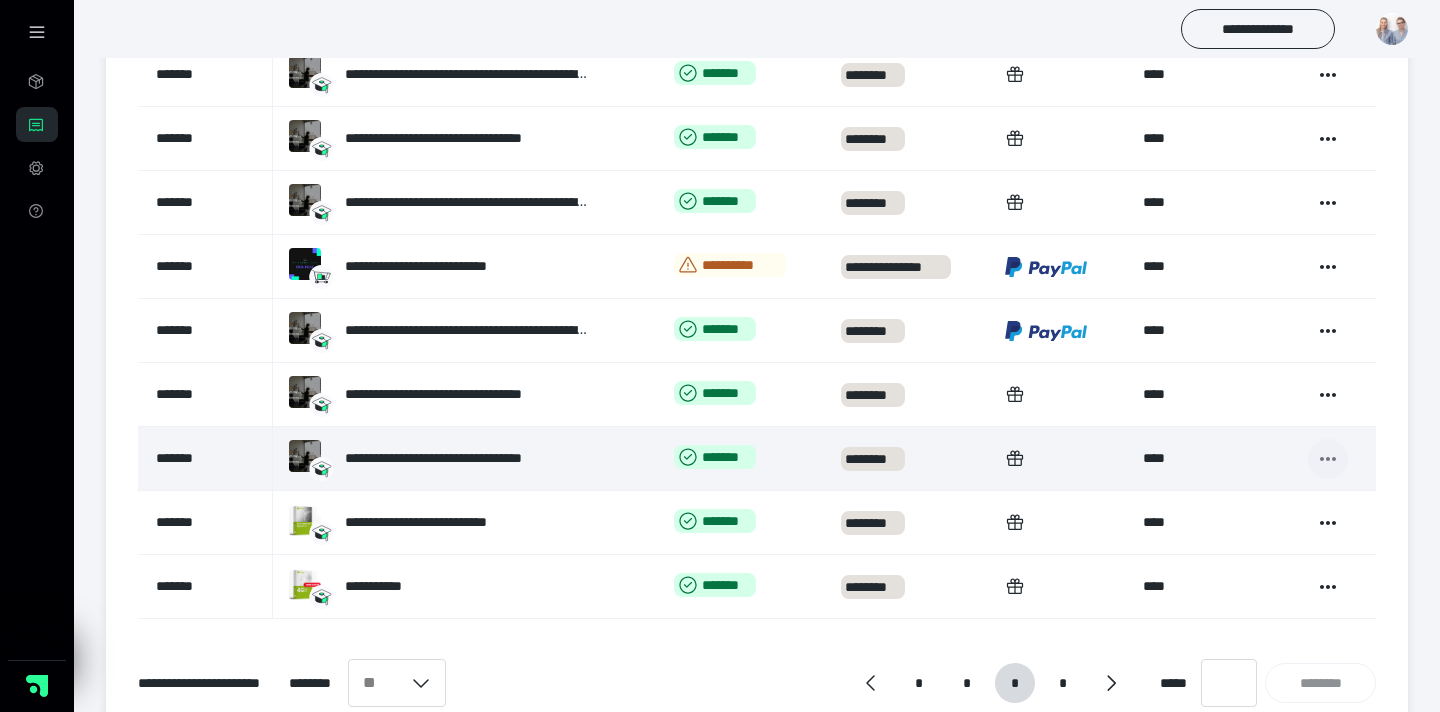 click 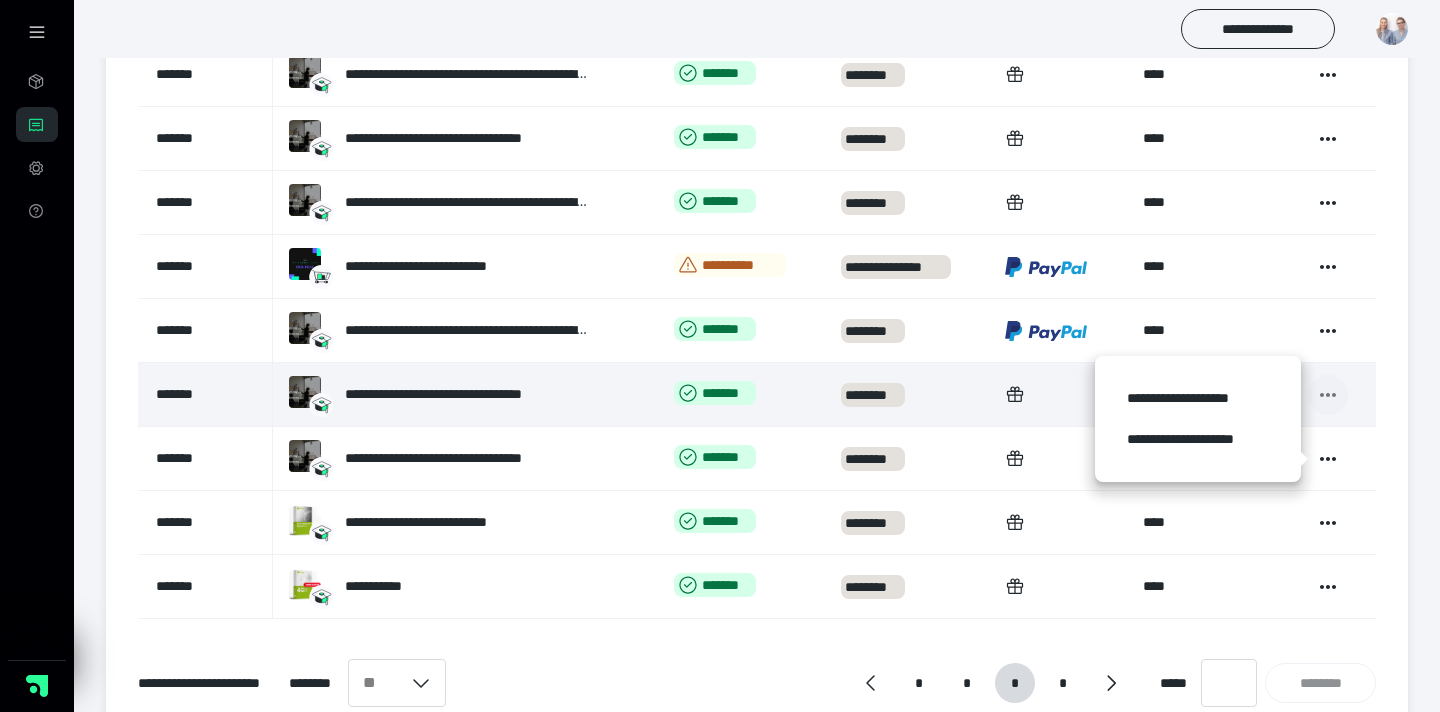 click 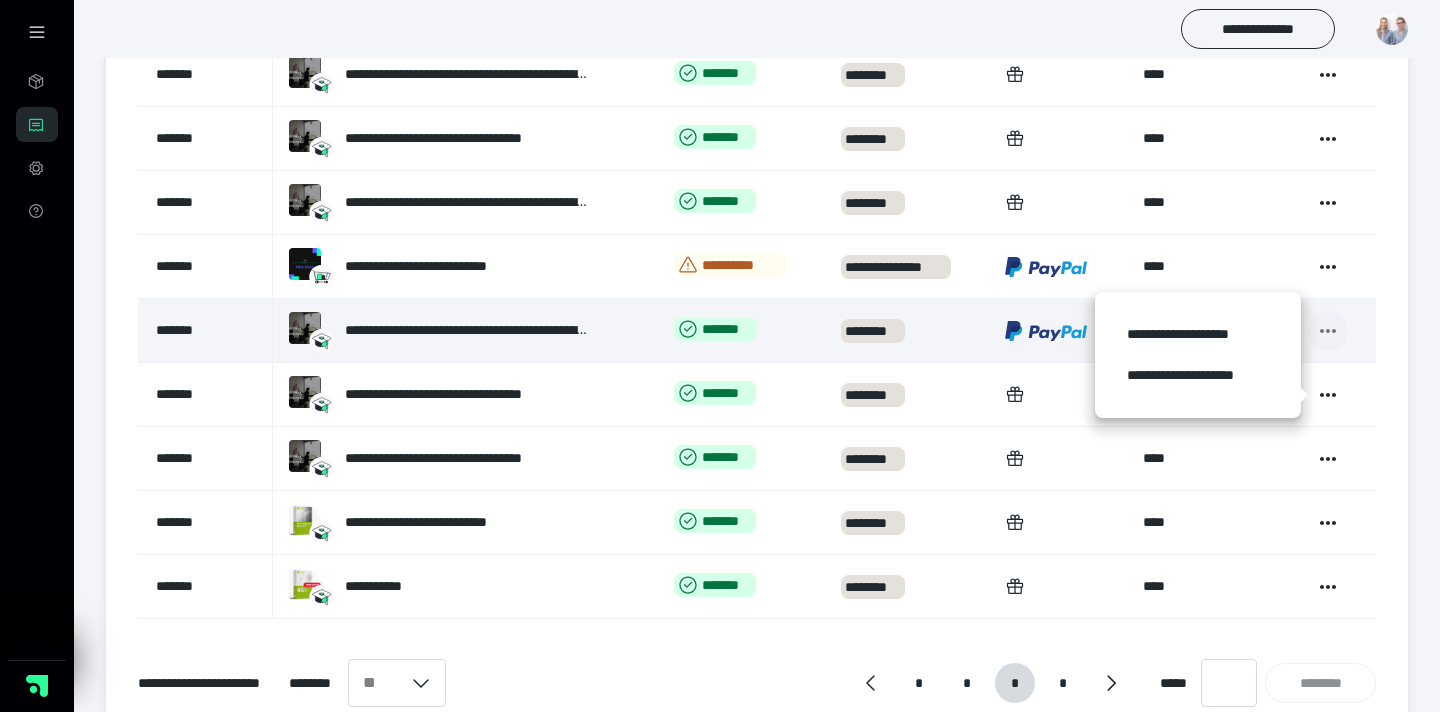 click 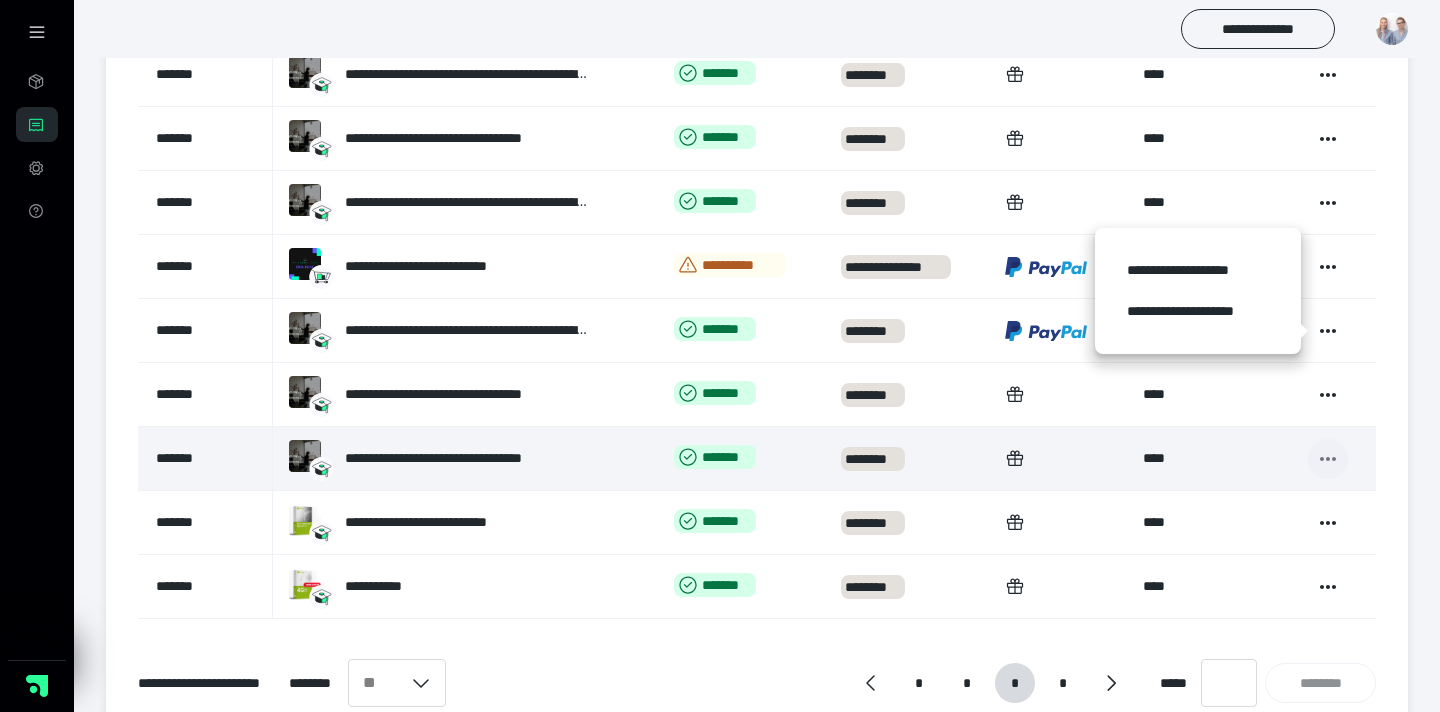 click 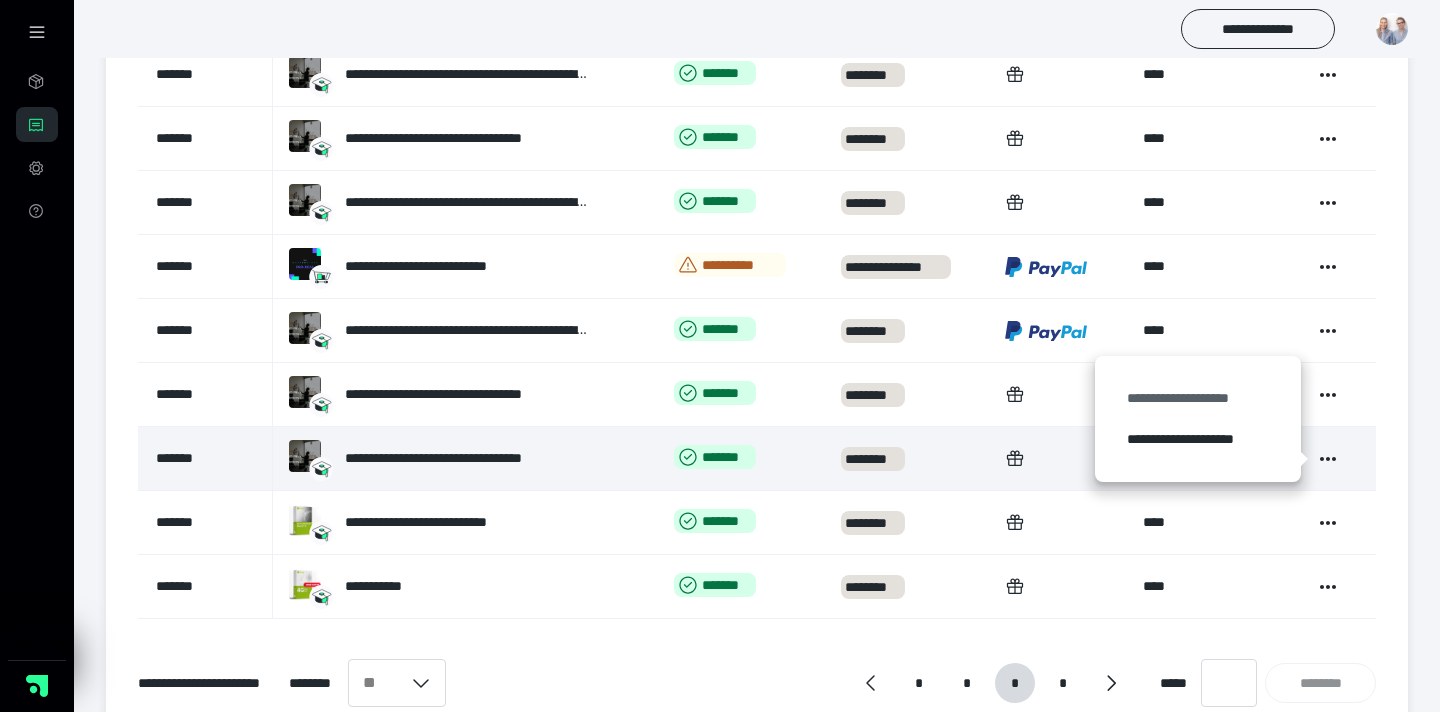 click on "**********" at bounding box center [1198, 398] 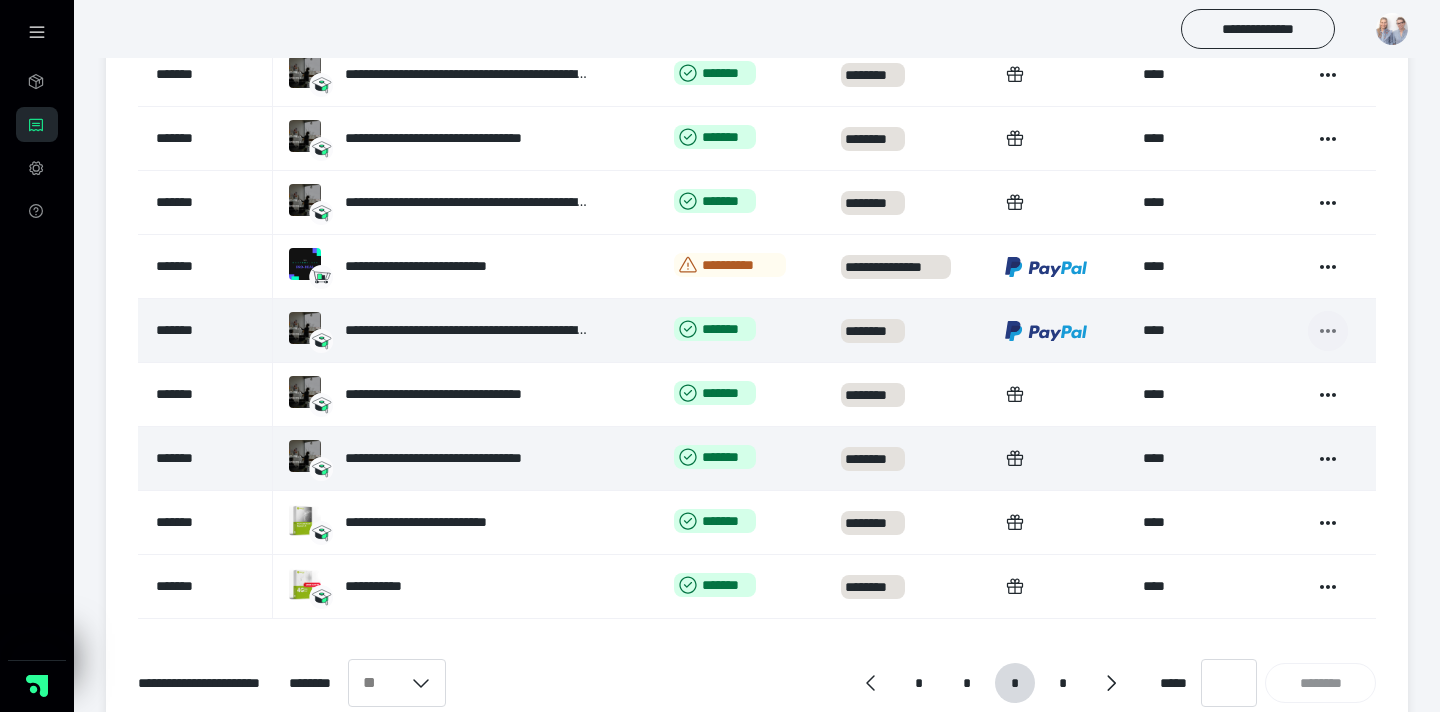 click 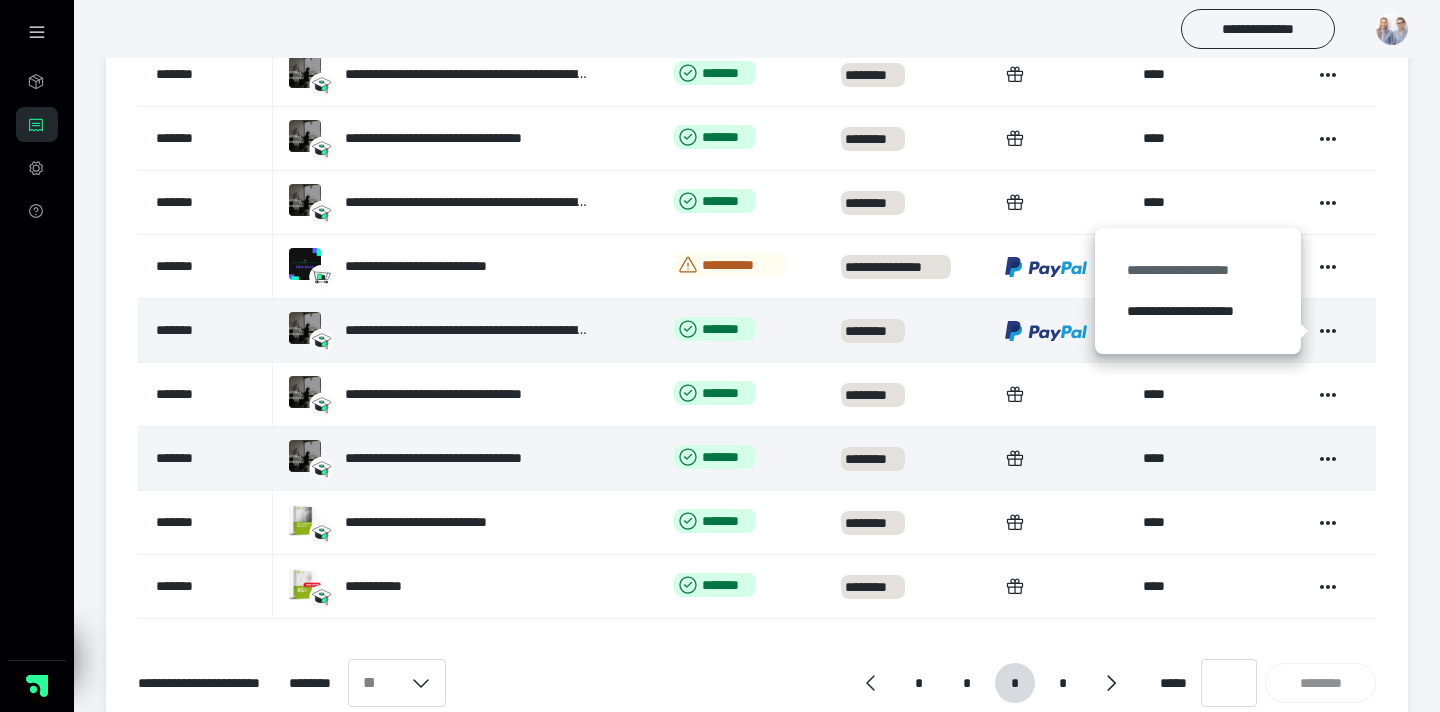 click on "**********" at bounding box center (1198, 270) 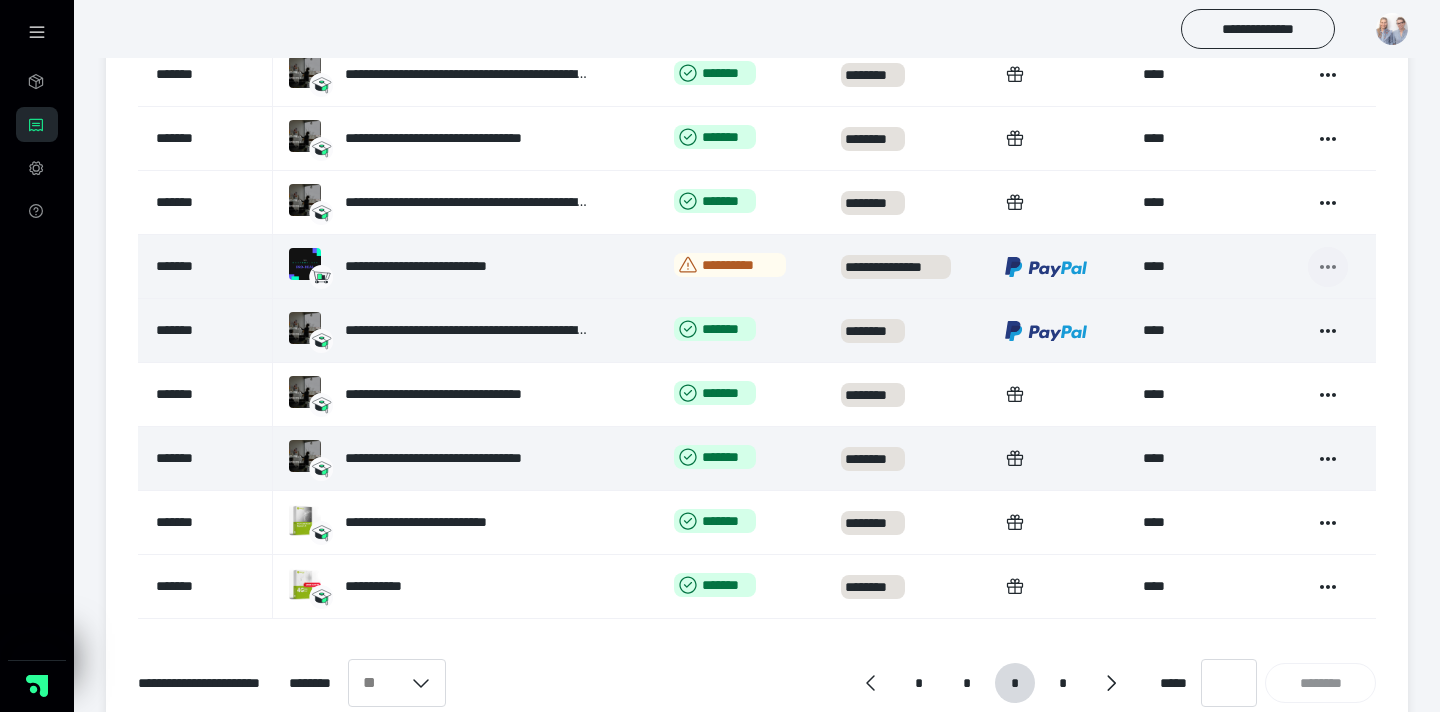 click 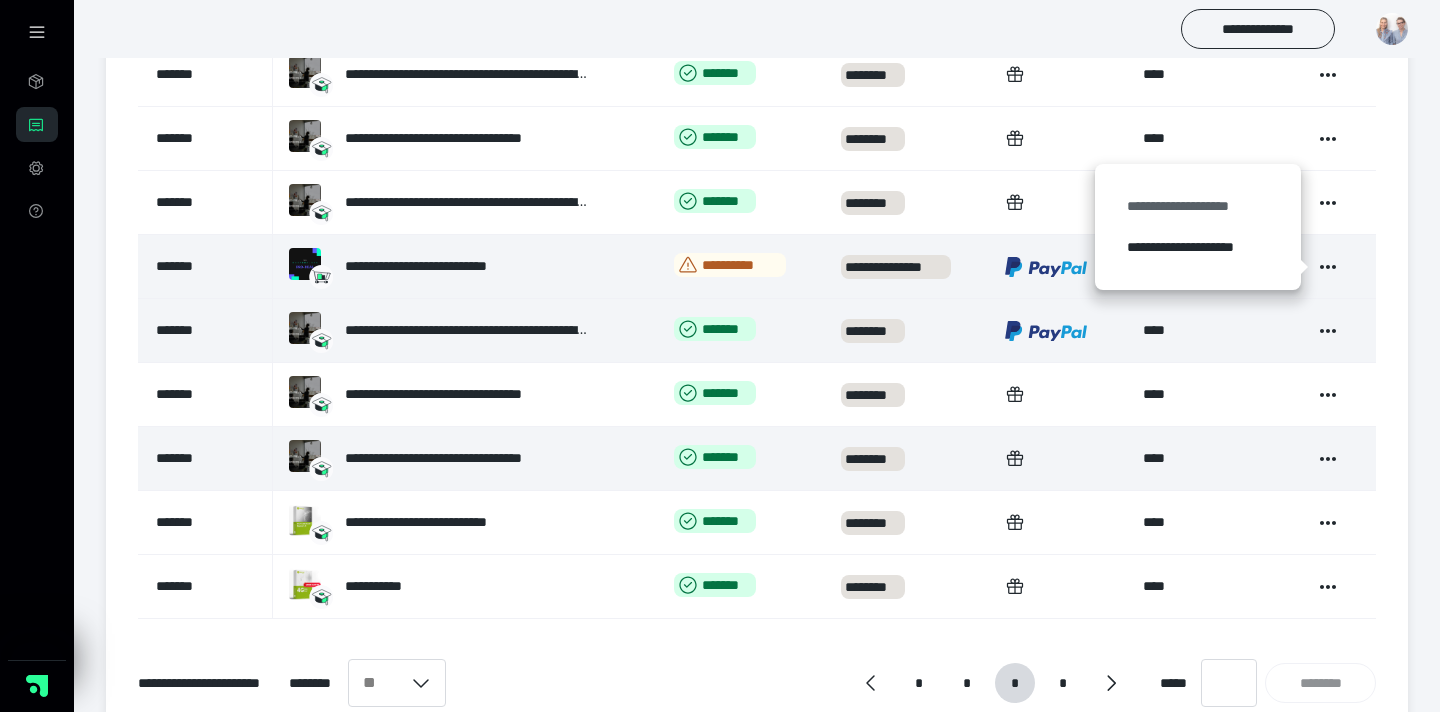 click on "**********" at bounding box center (1198, 206) 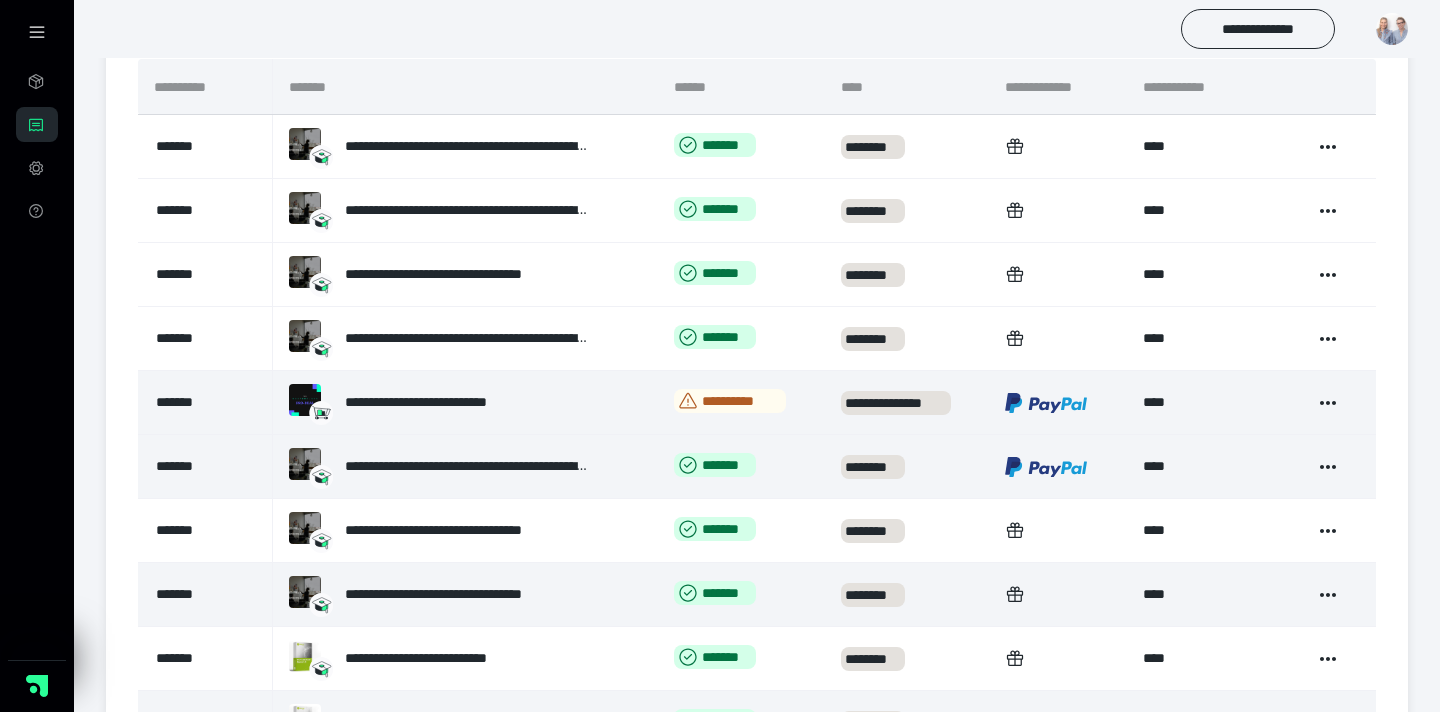 scroll, scrollTop: 439, scrollLeft: 0, axis: vertical 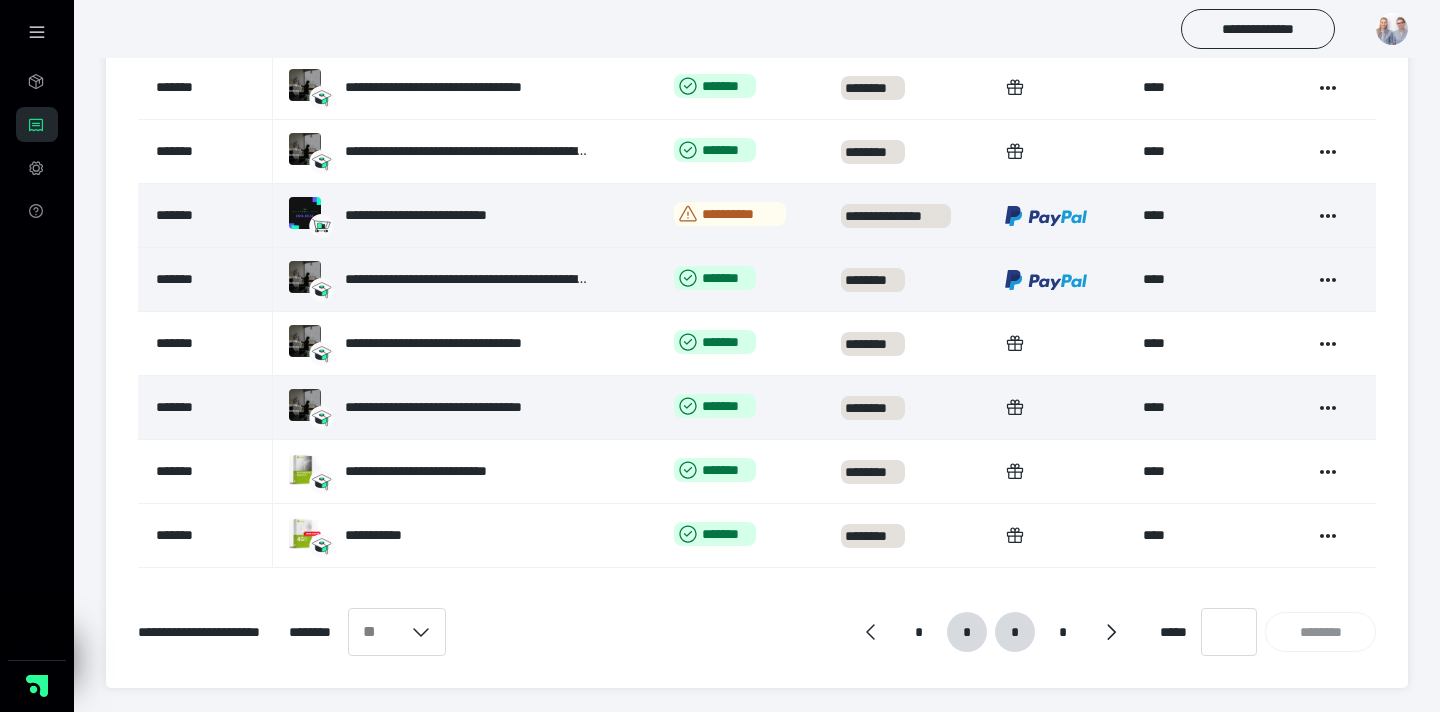 click on "*" at bounding box center (967, 632) 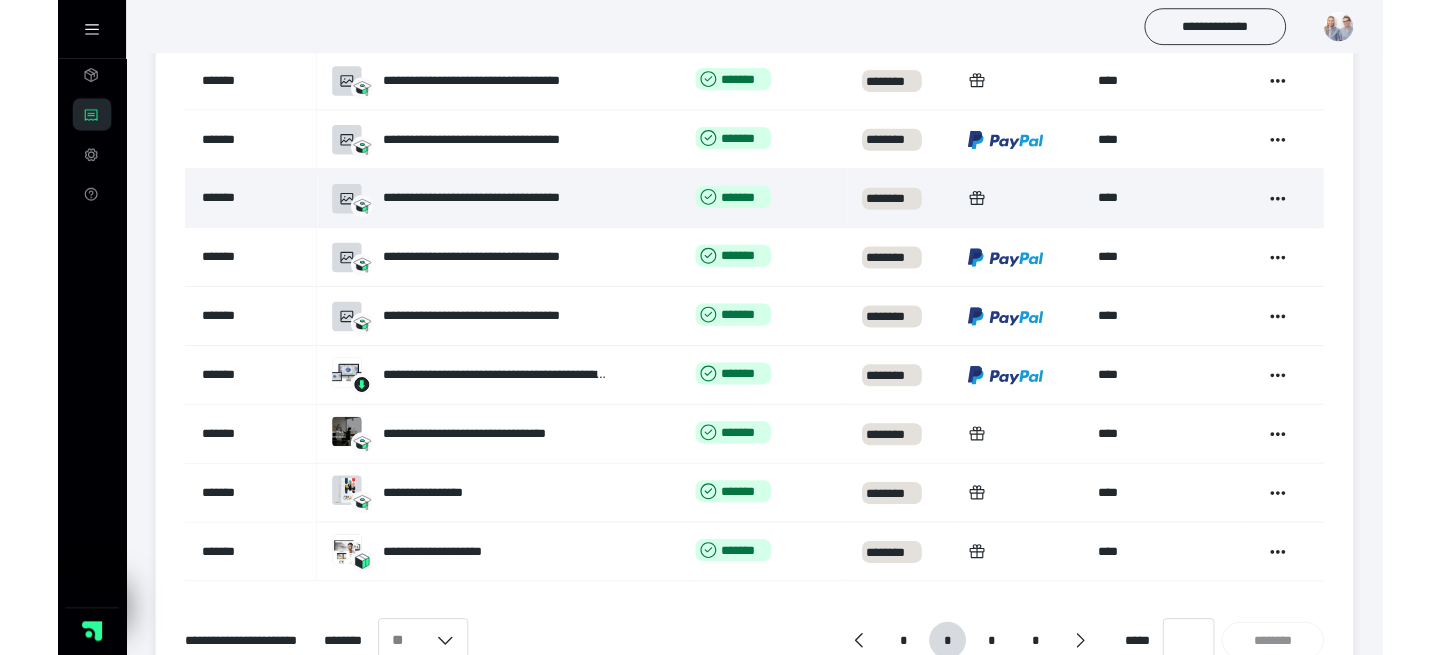 scroll, scrollTop: 344, scrollLeft: 0, axis: vertical 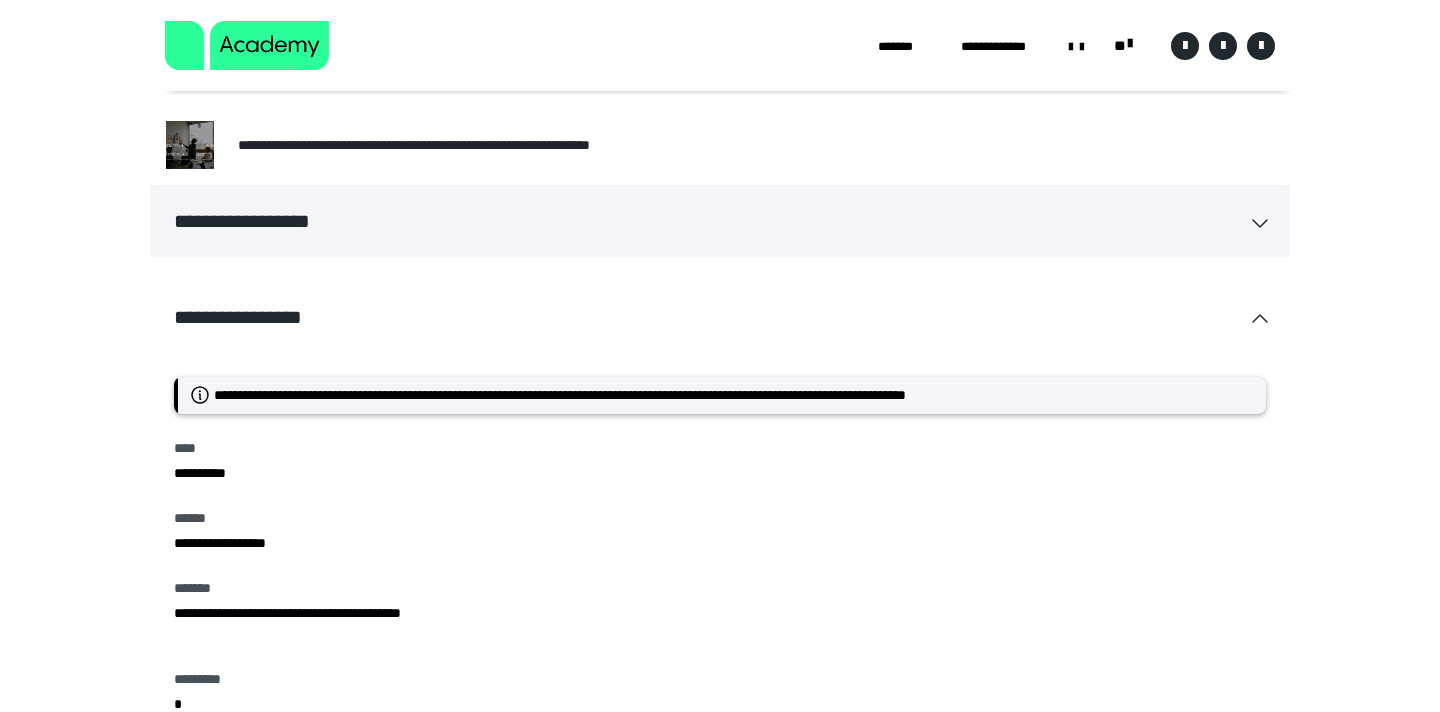 click on "**********" at bounding box center [720, 221] 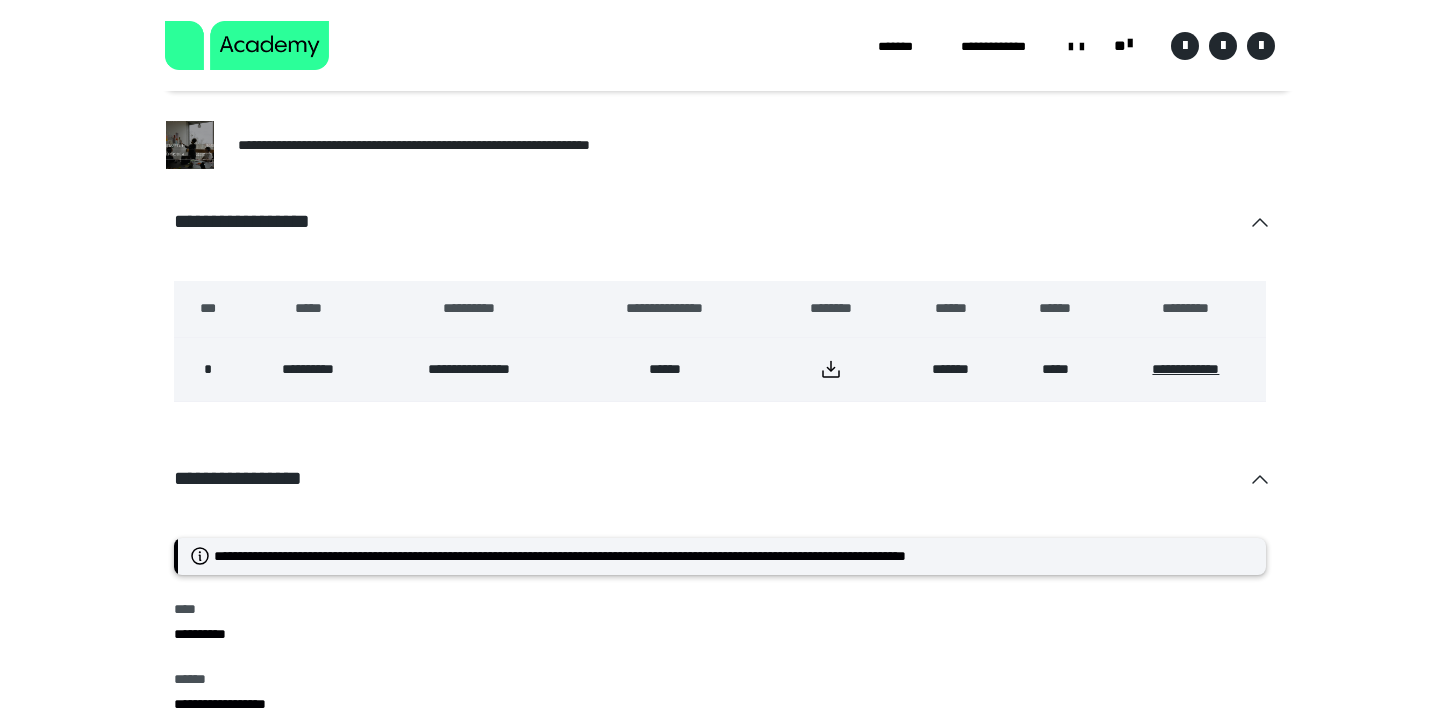 click 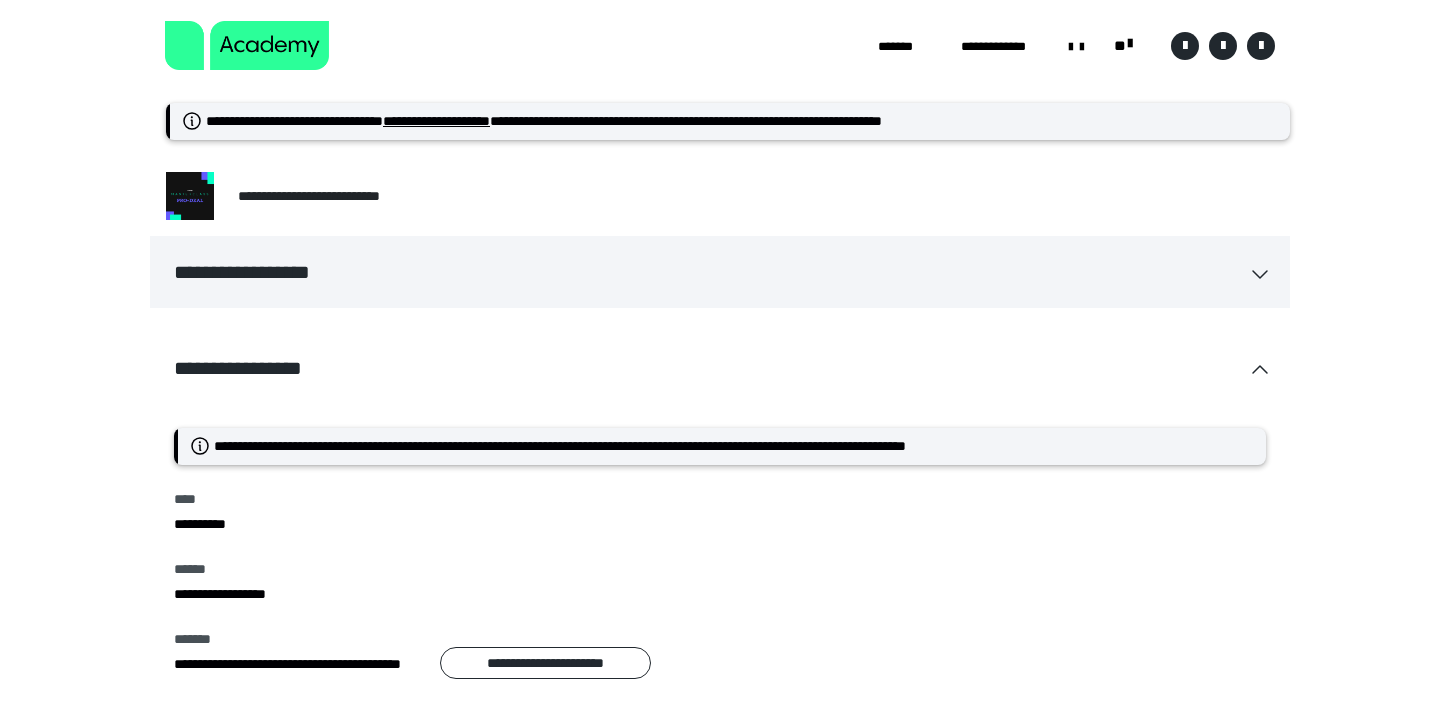 scroll, scrollTop: 68, scrollLeft: 0, axis: vertical 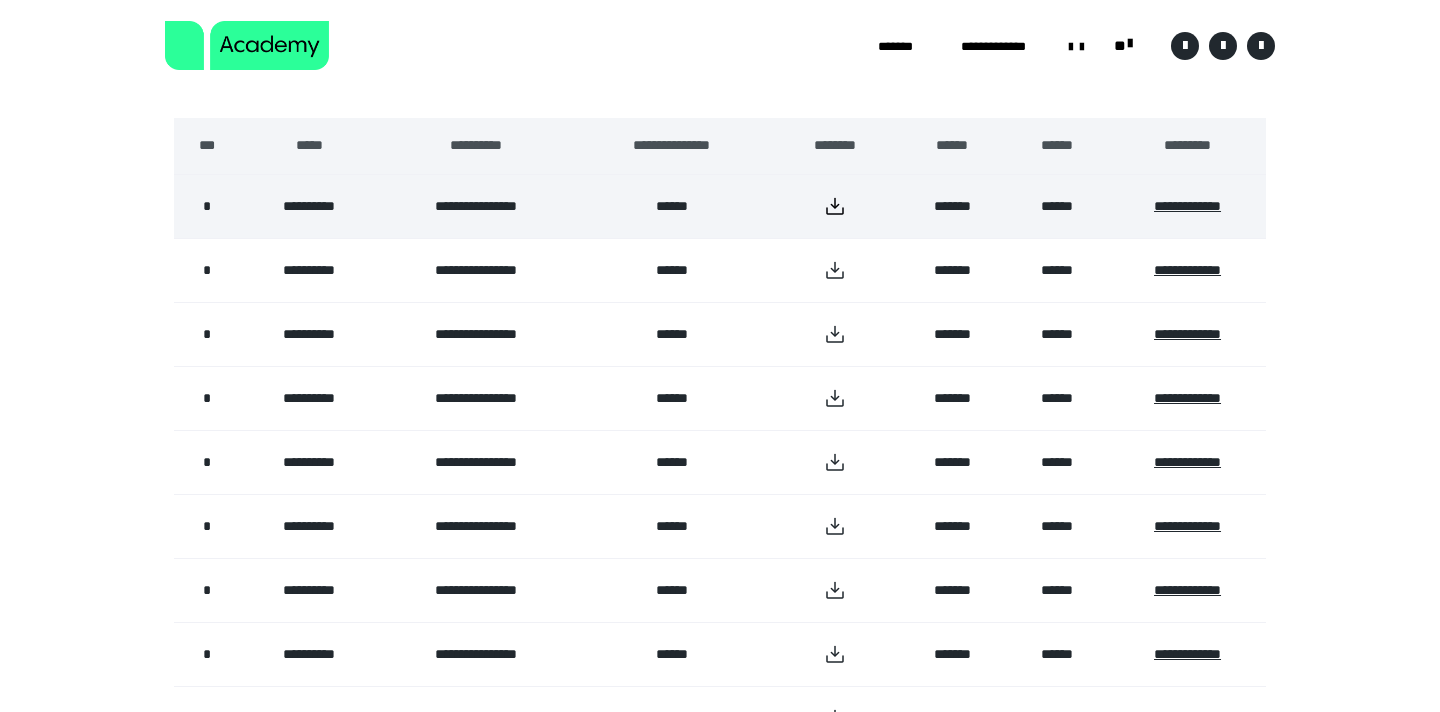 click 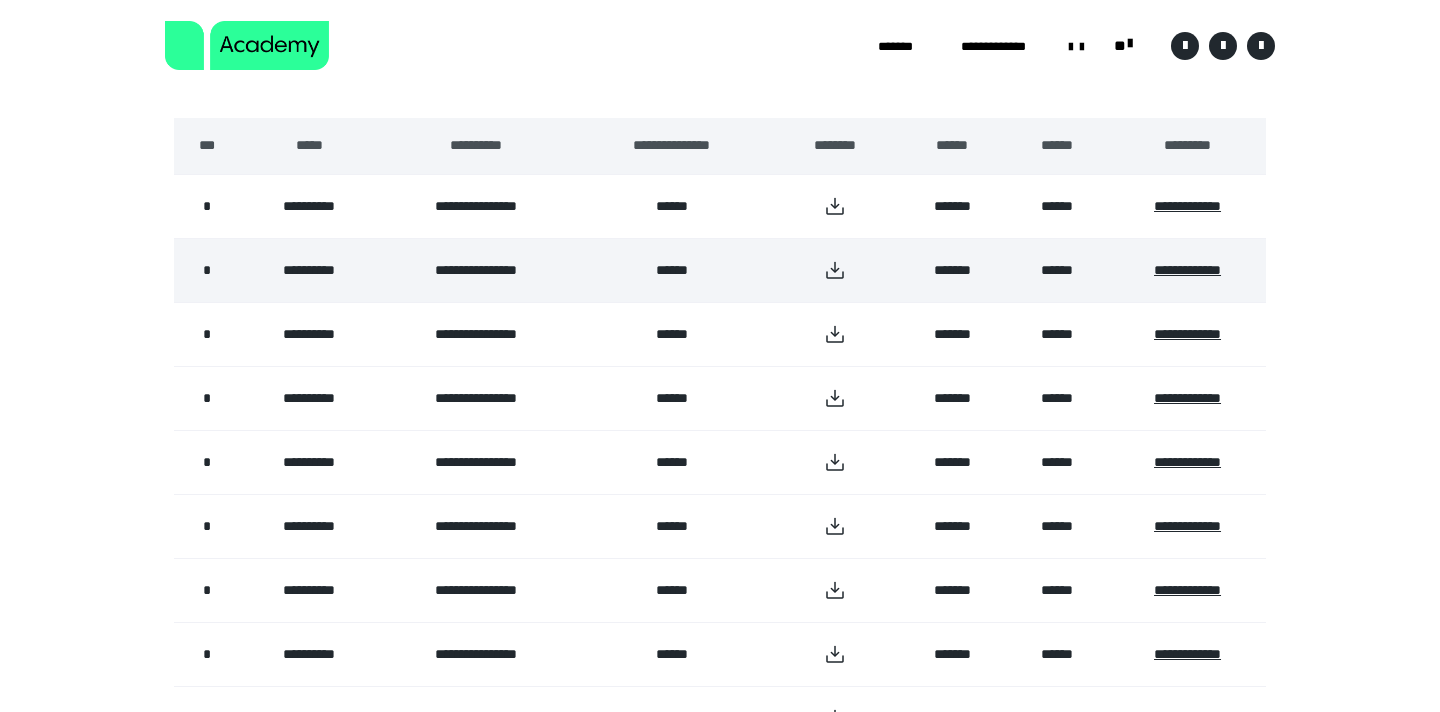 click on "********" at bounding box center [835, 270] 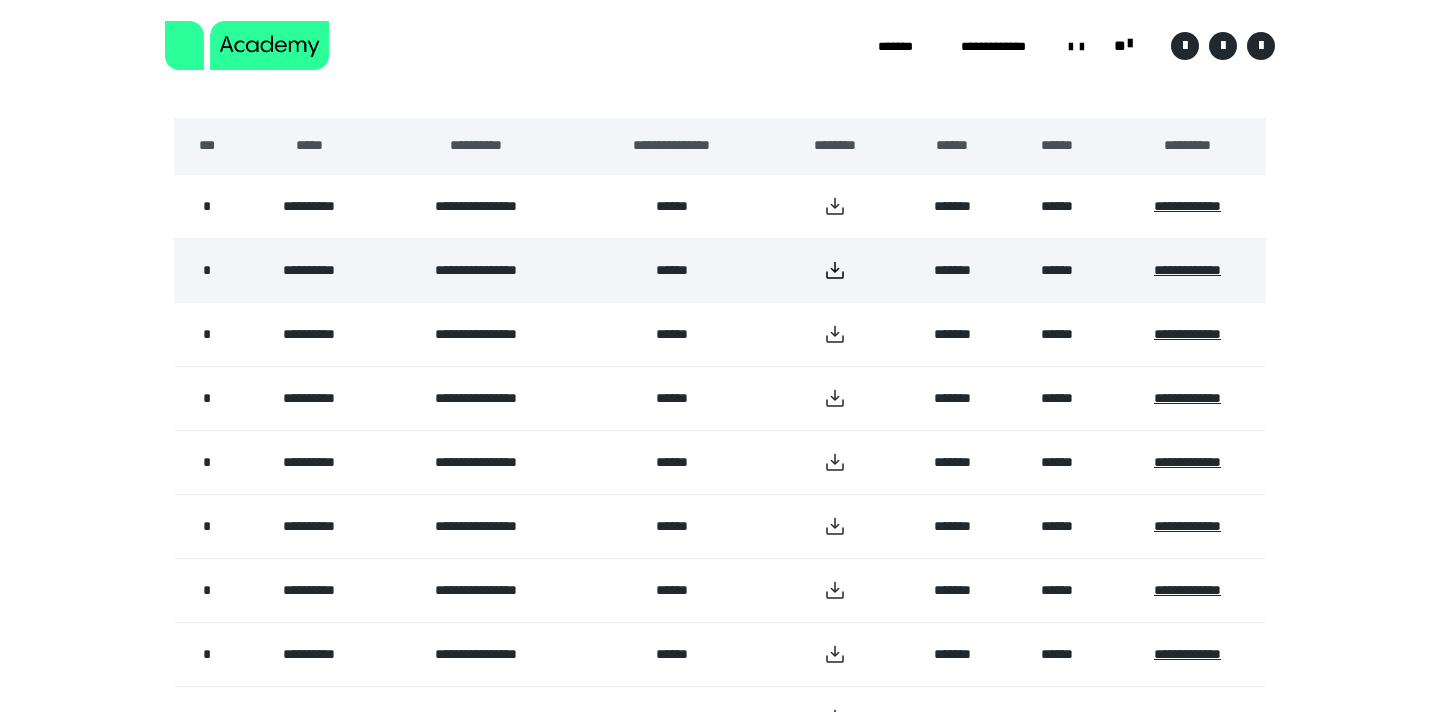 click 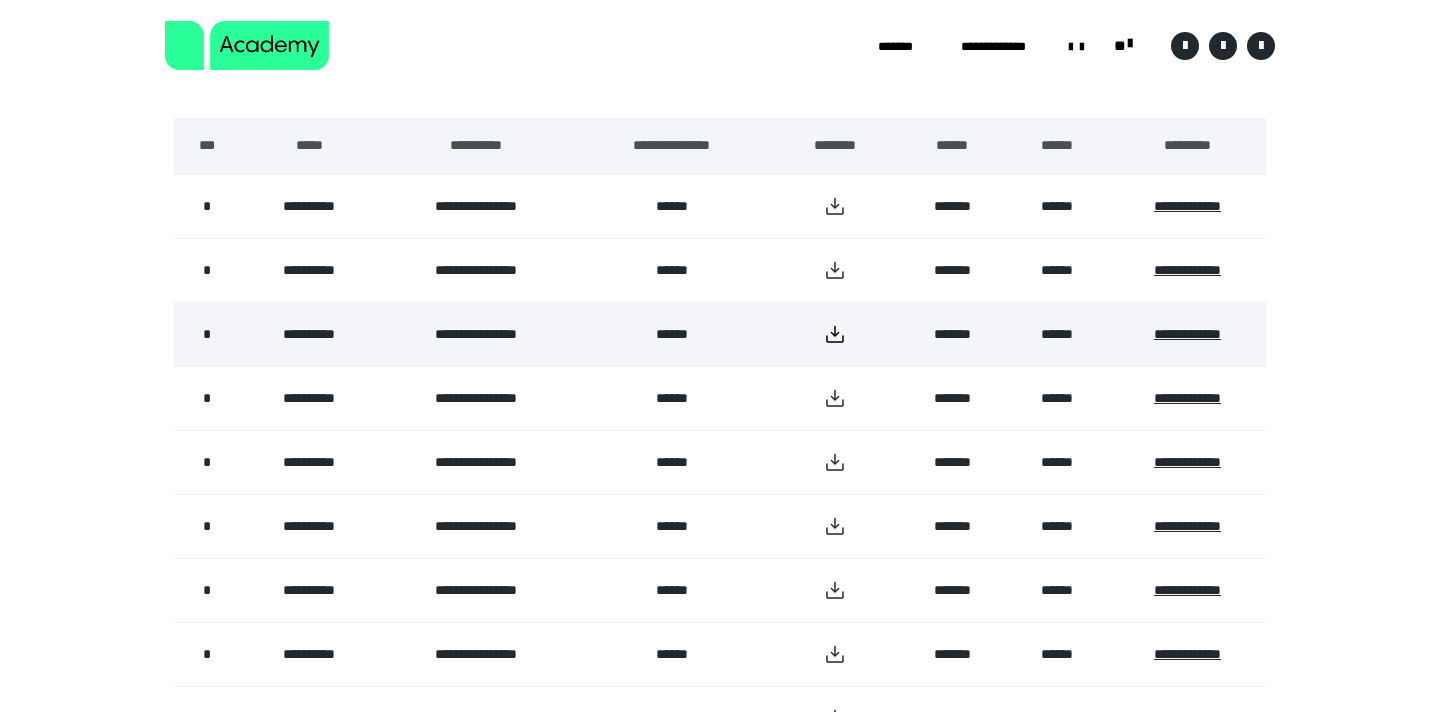 click 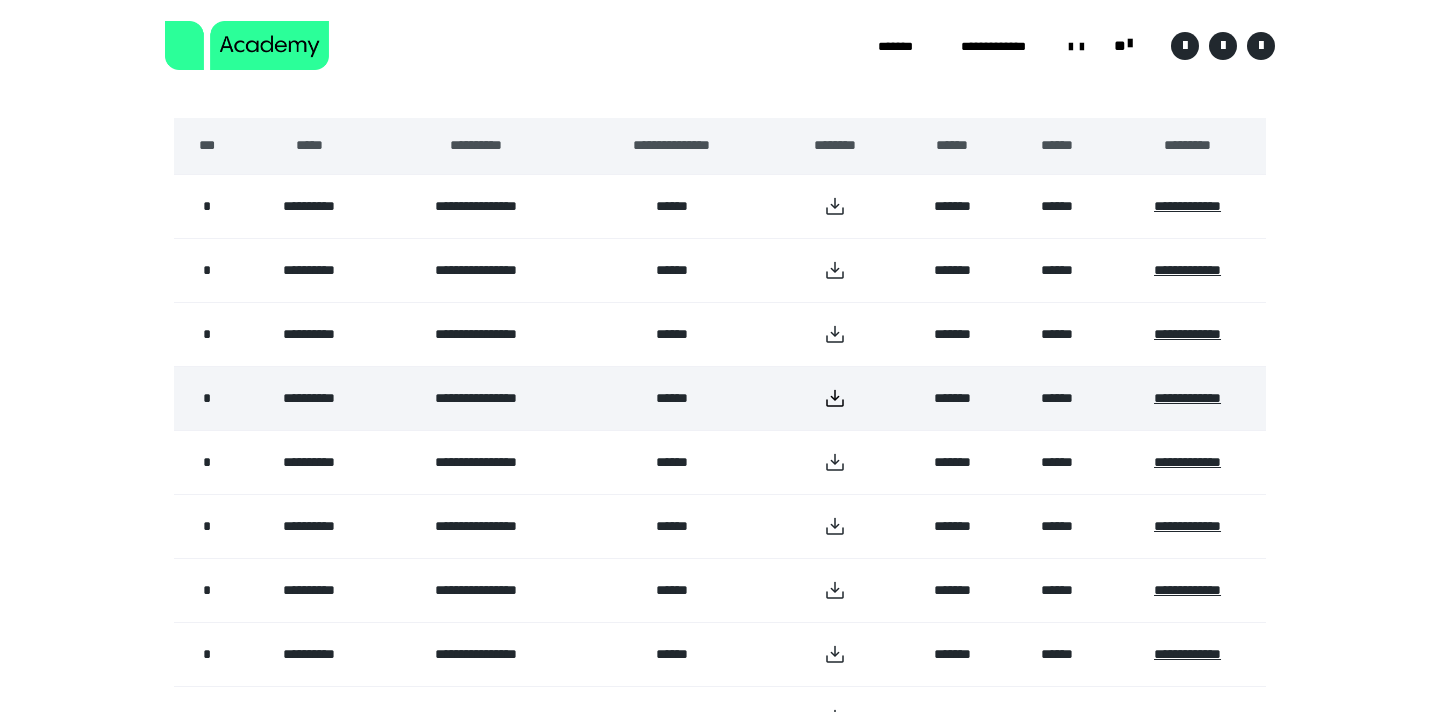 click 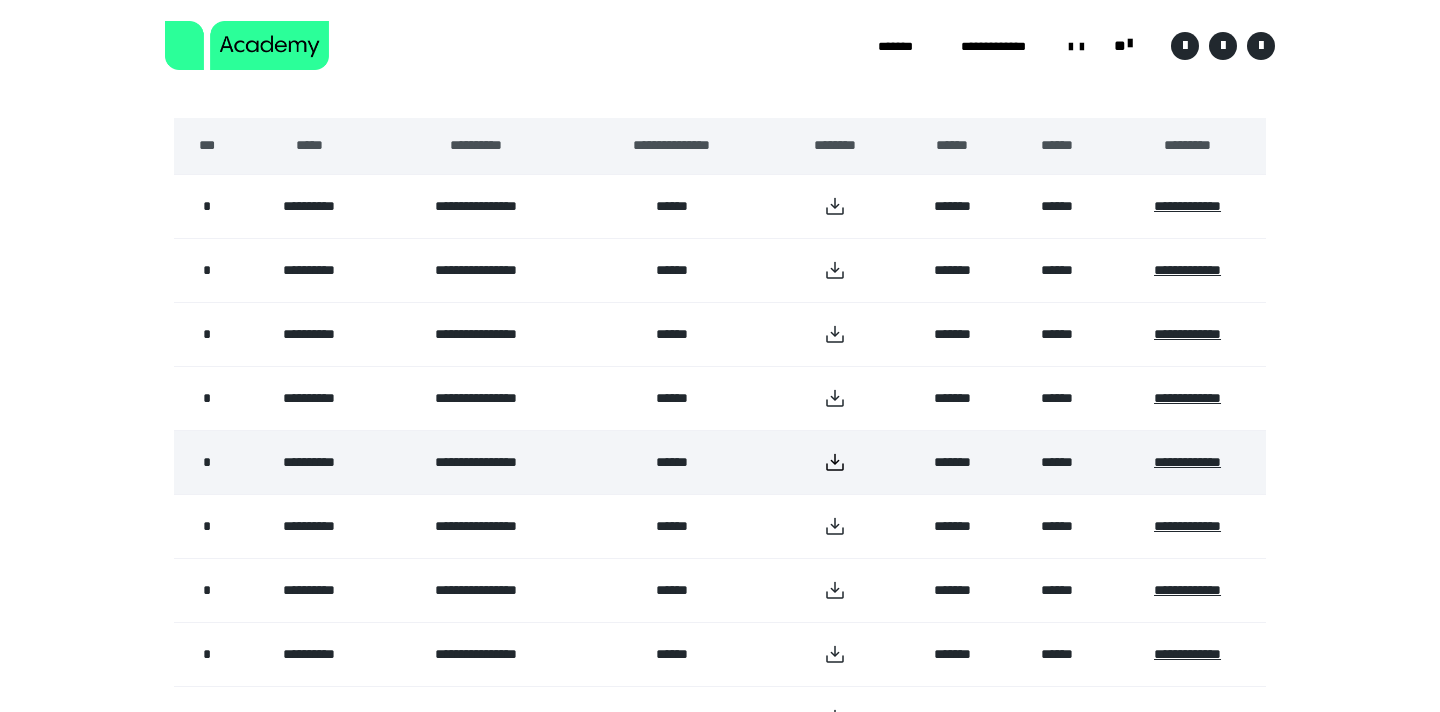 click 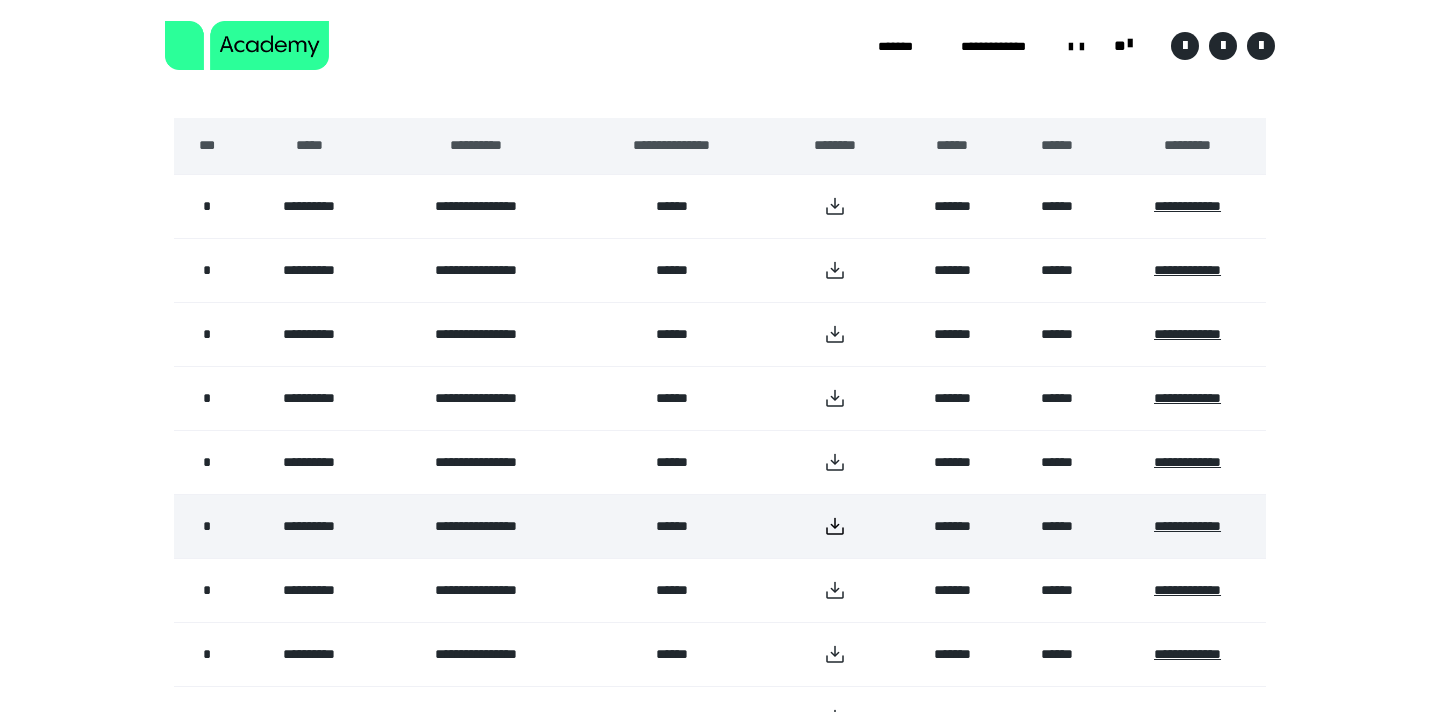 click 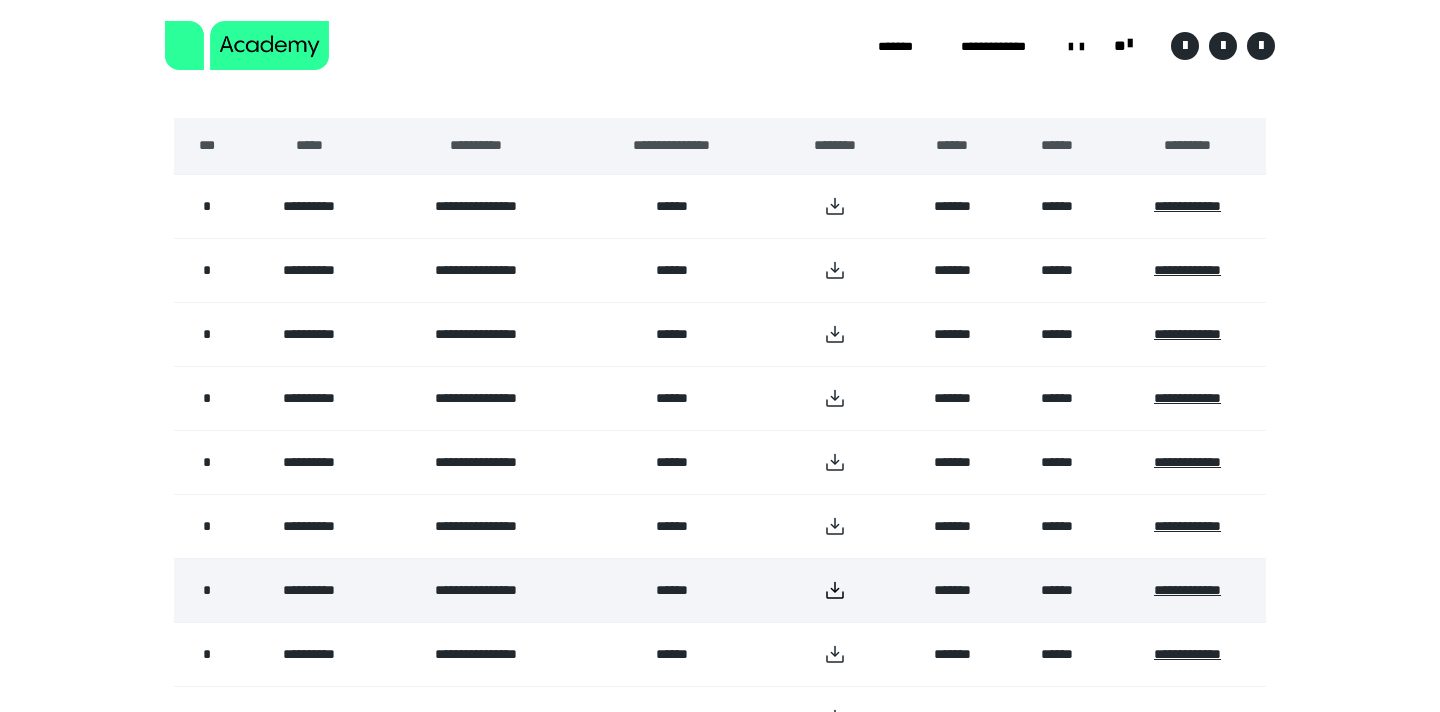 click 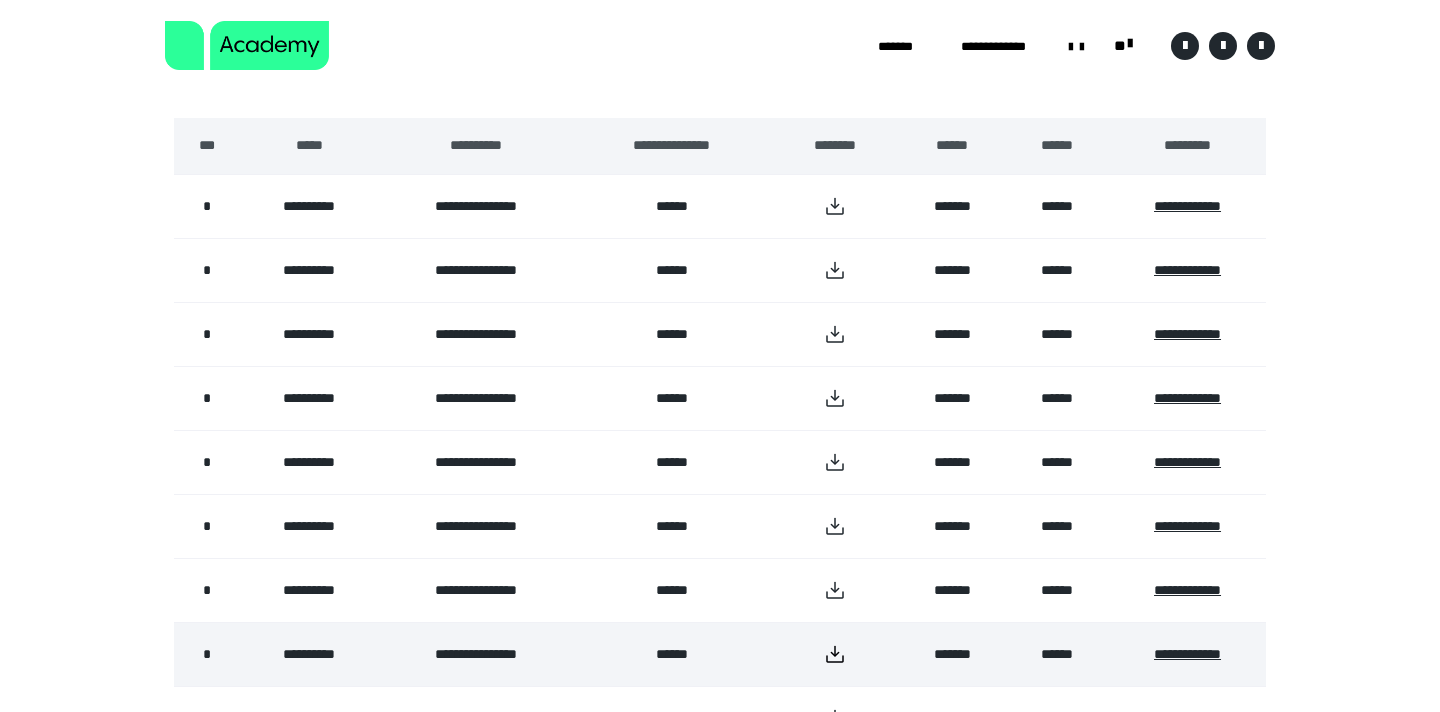 click 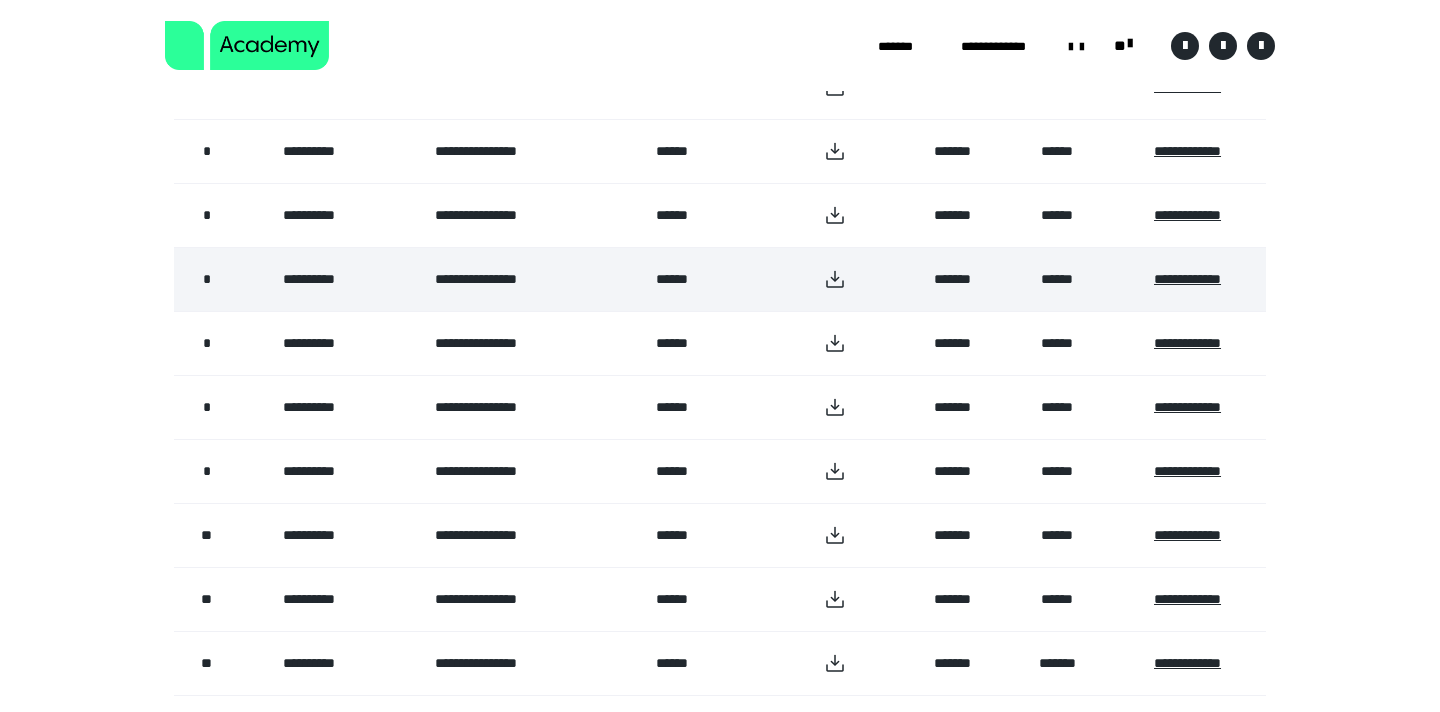 scroll, scrollTop: 552, scrollLeft: 0, axis: vertical 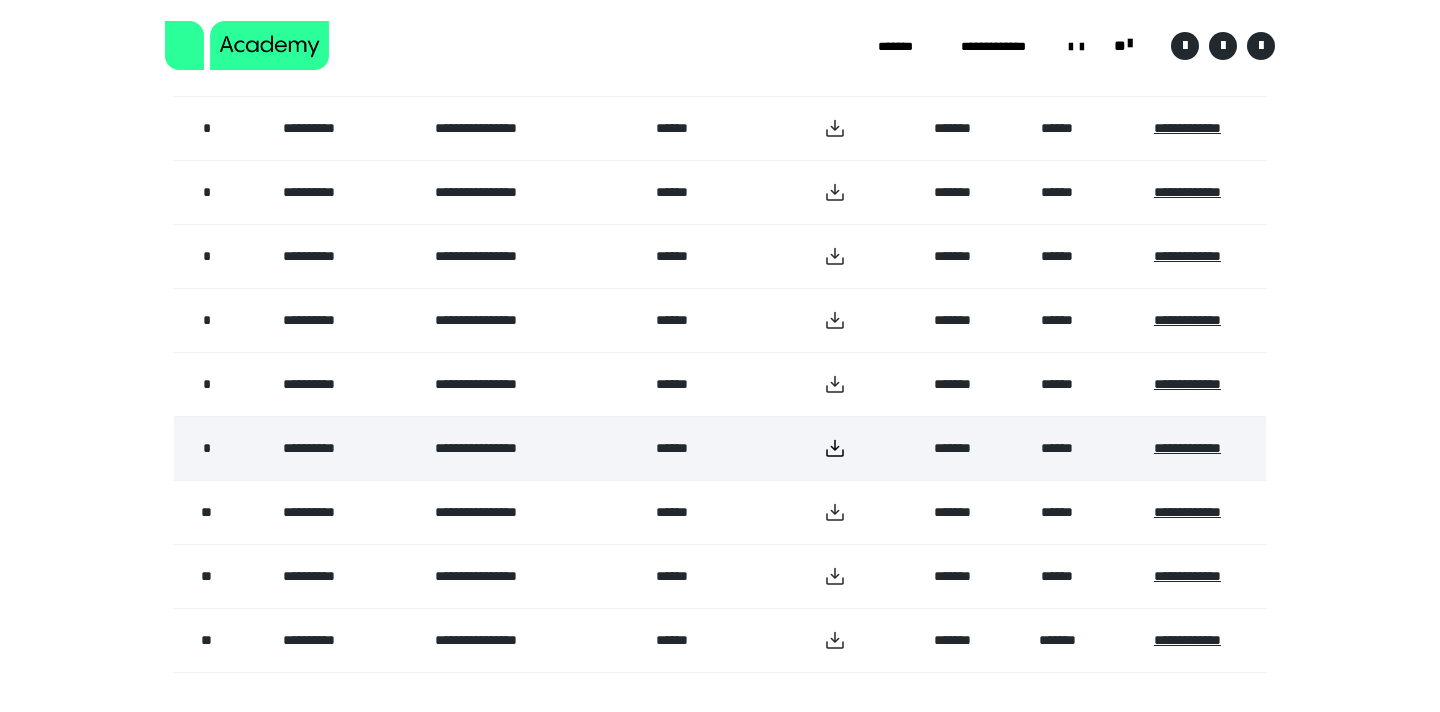 click 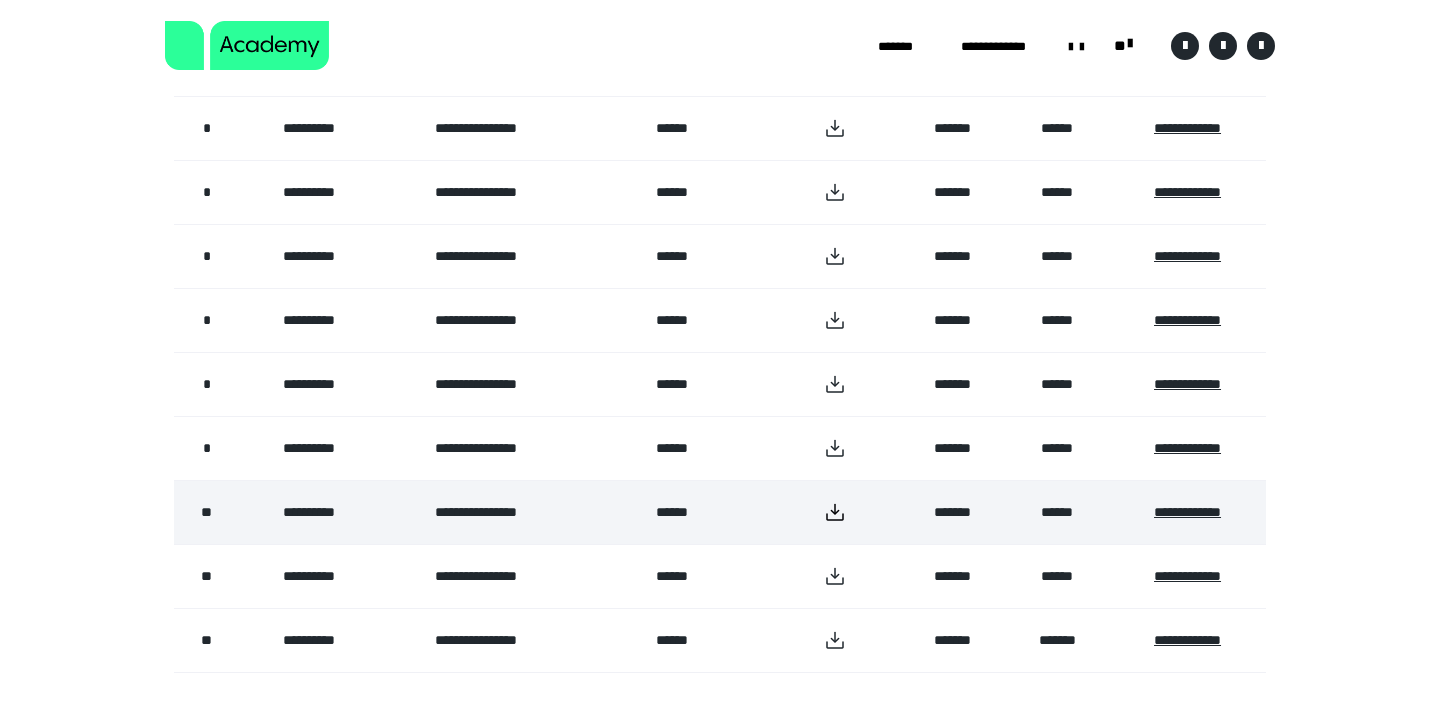 click 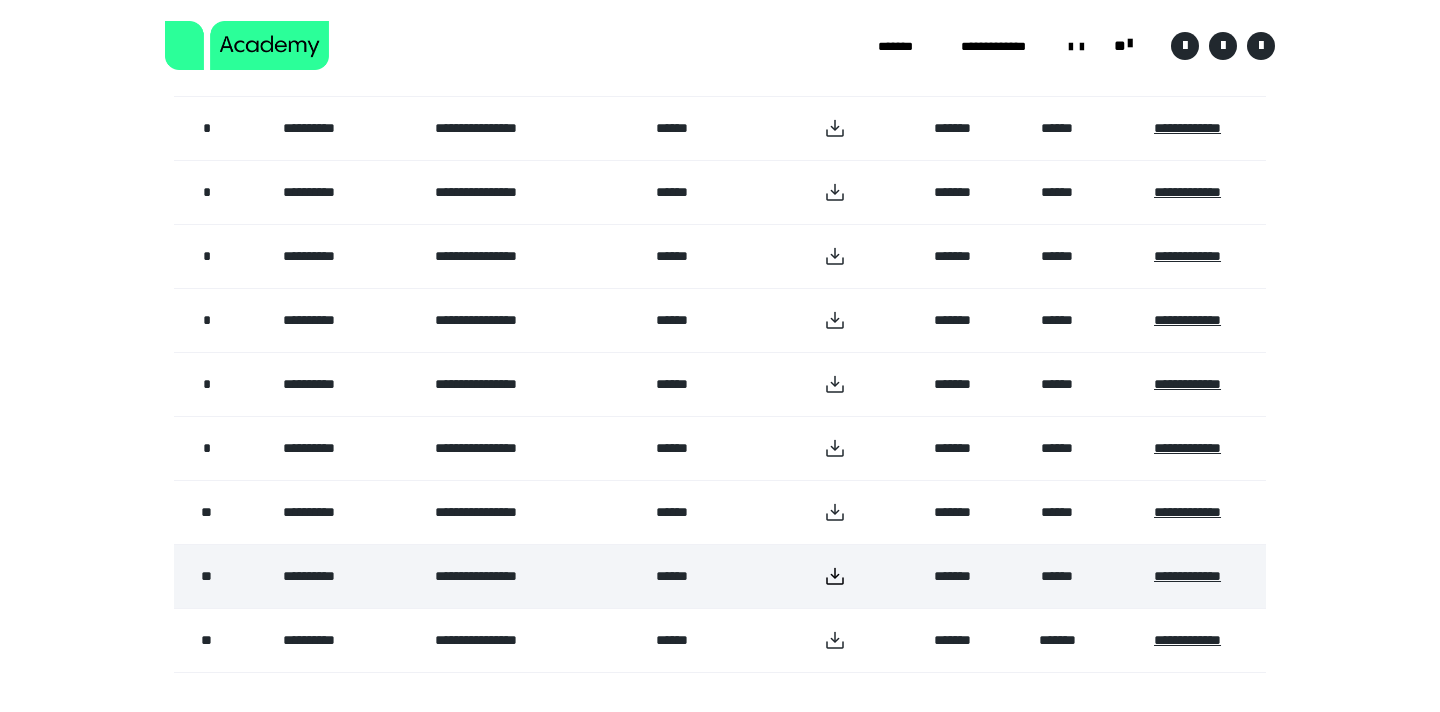 click 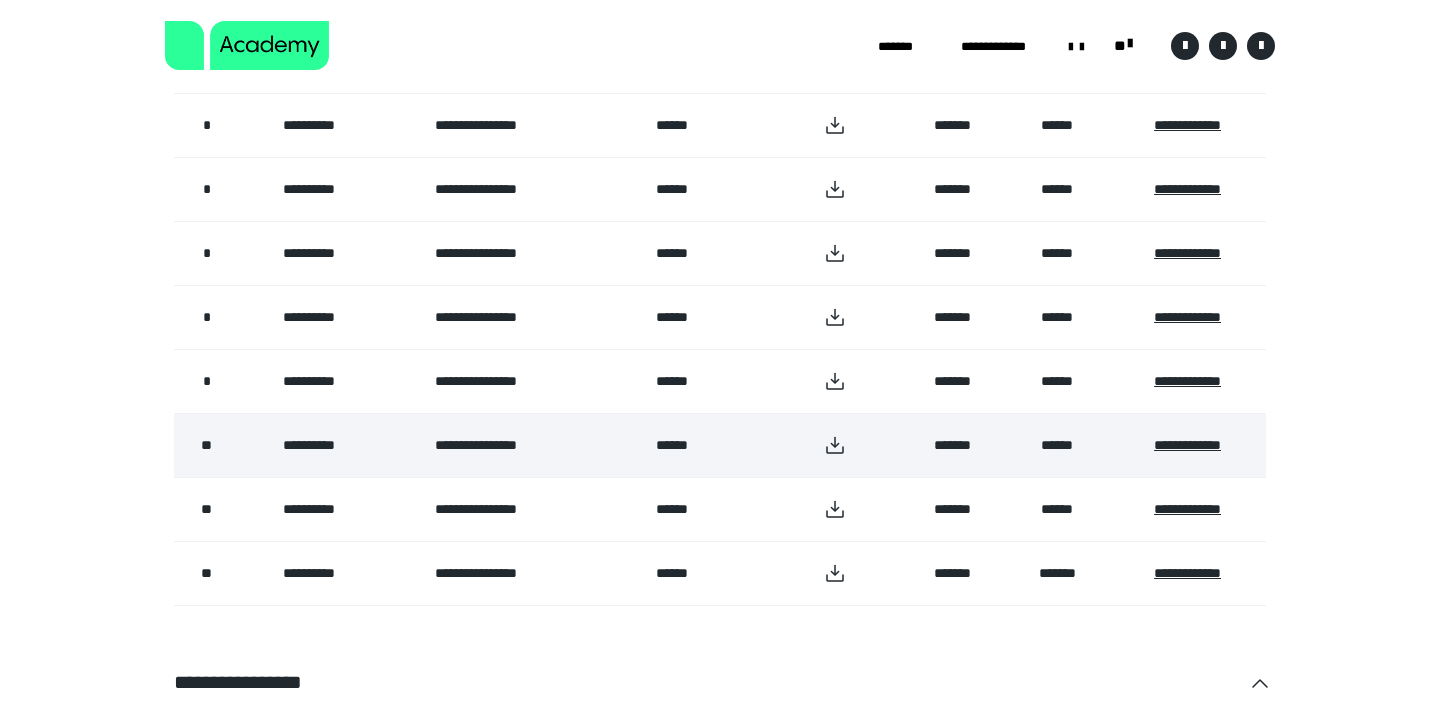 scroll, scrollTop: 626, scrollLeft: 0, axis: vertical 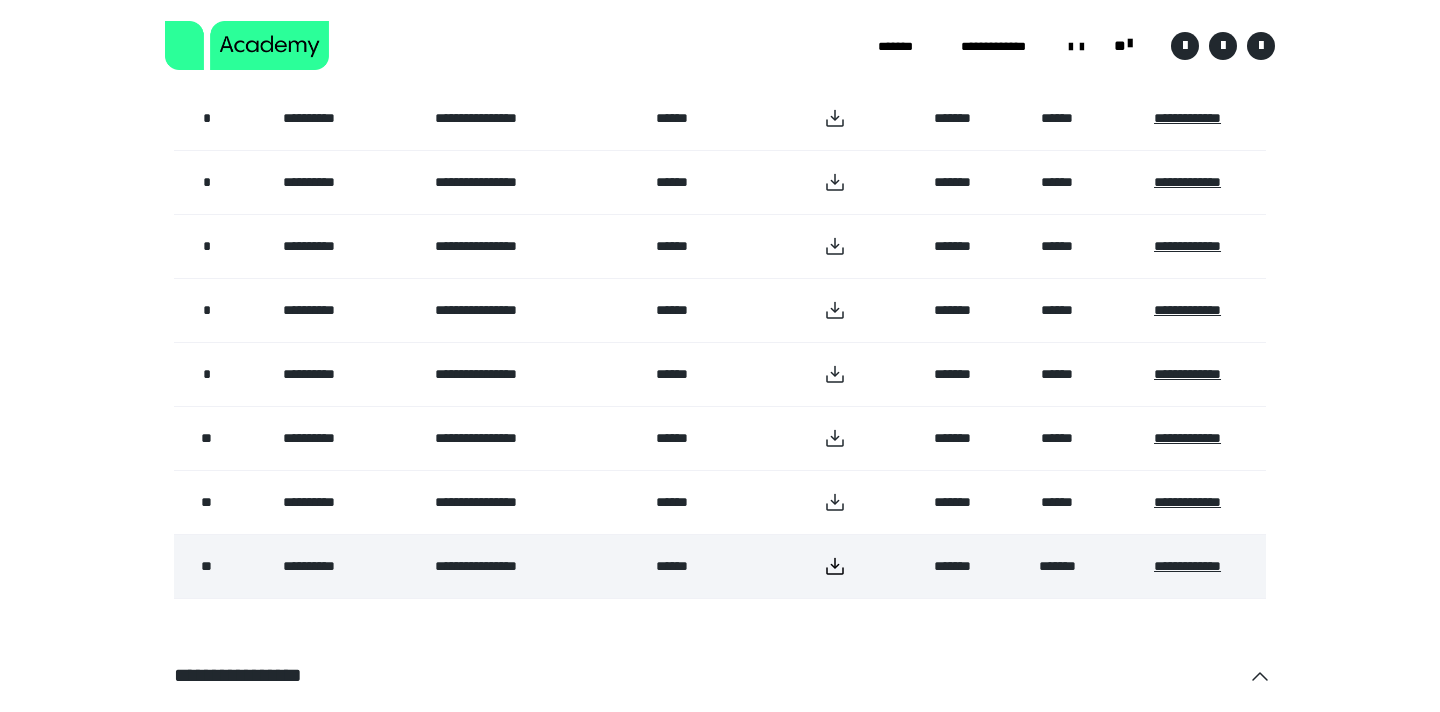 click 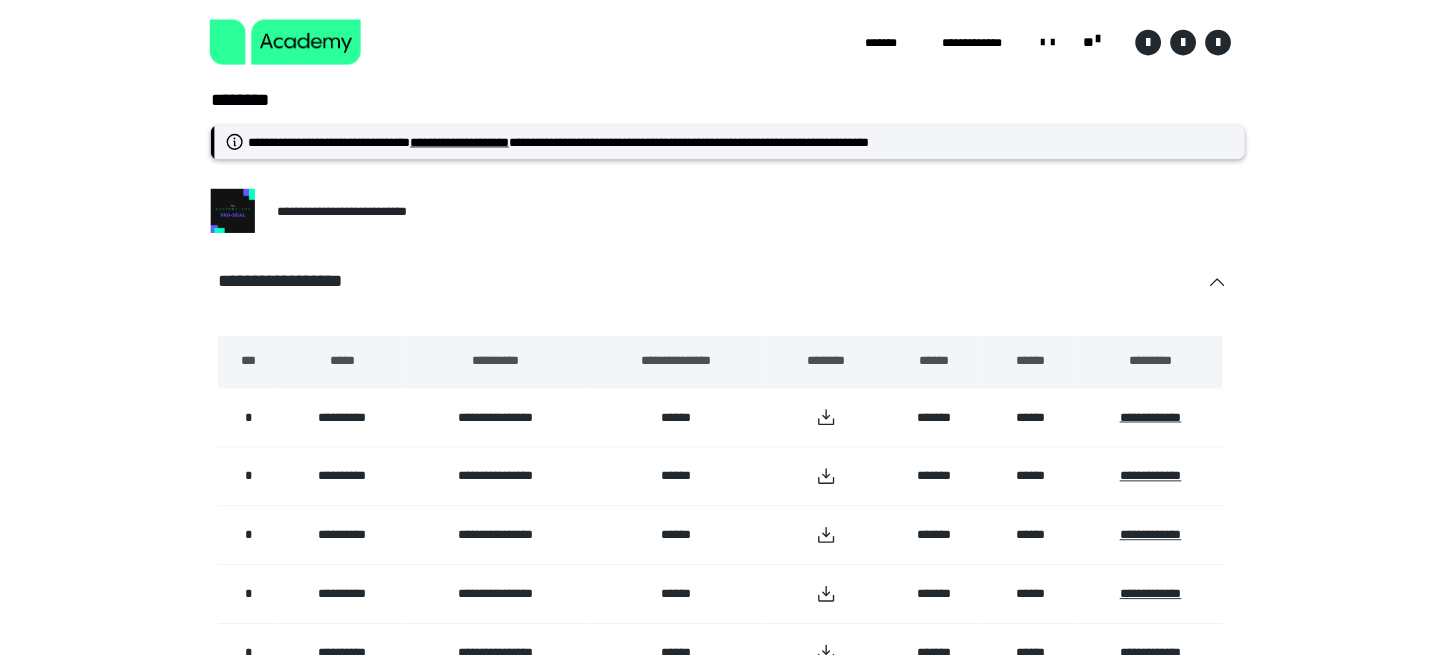 scroll, scrollTop: 0, scrollLeft: 0, axis: both 